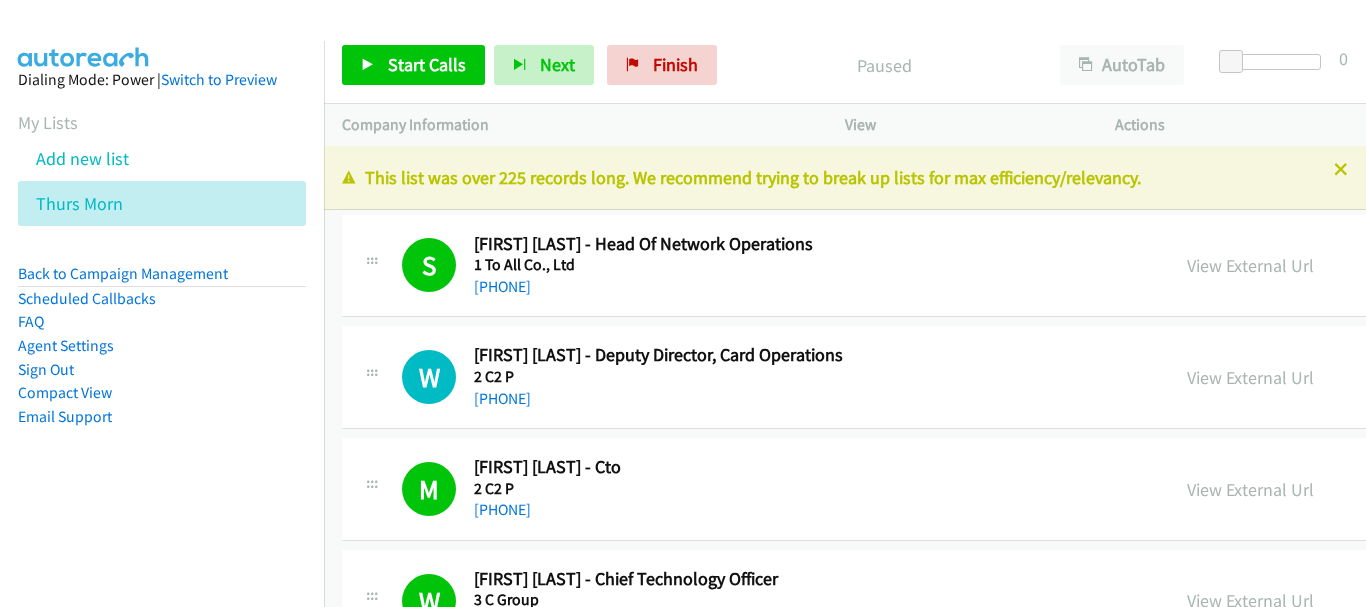 scroll, scrollTop: 0, scrollLeft: 0, axis: both 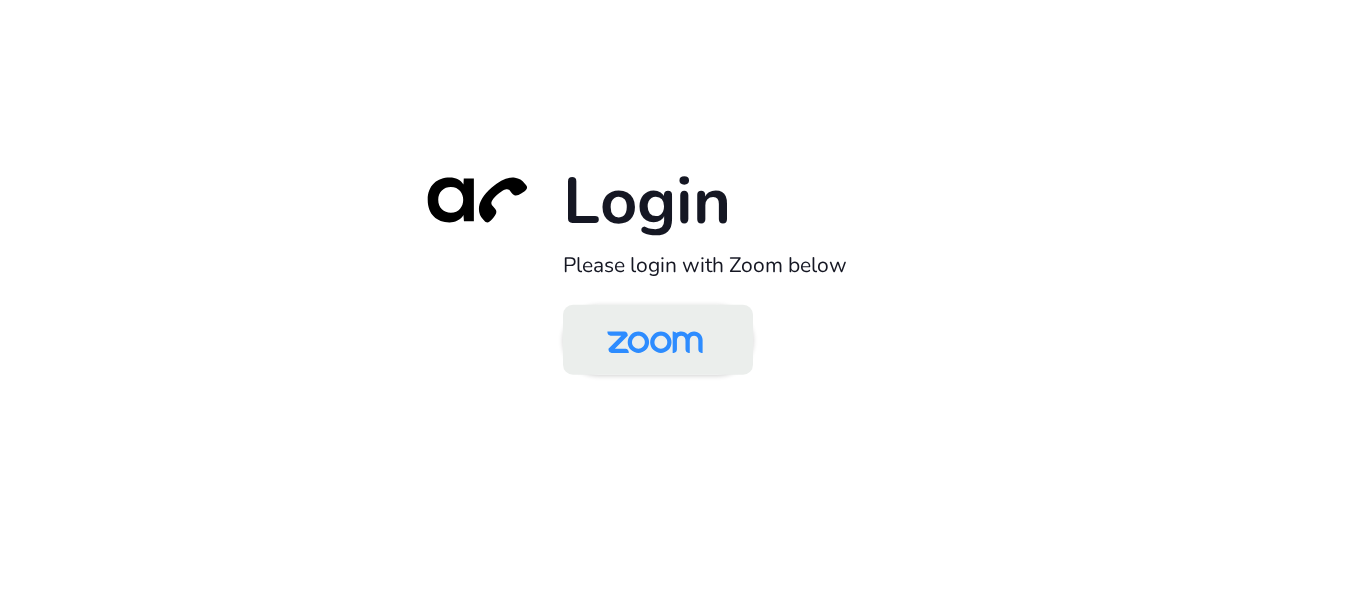 click at bounding box center [655, 341] 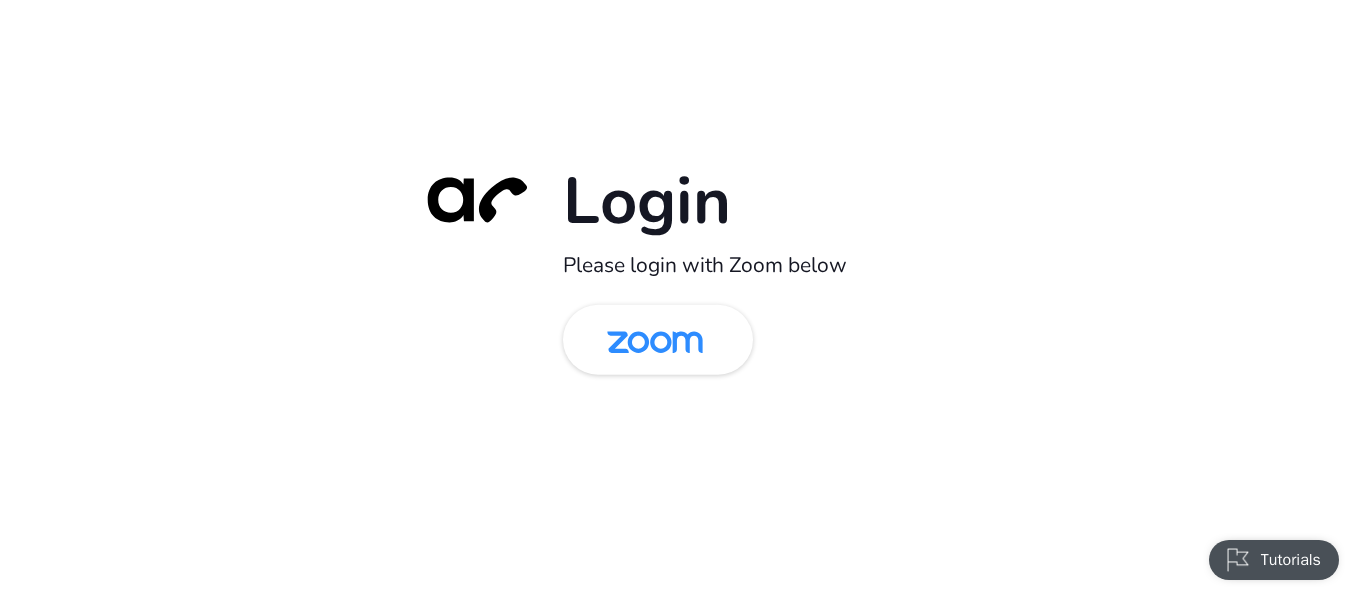 scroll, scrollTop: 0, scrollLeft: 0, axis: both 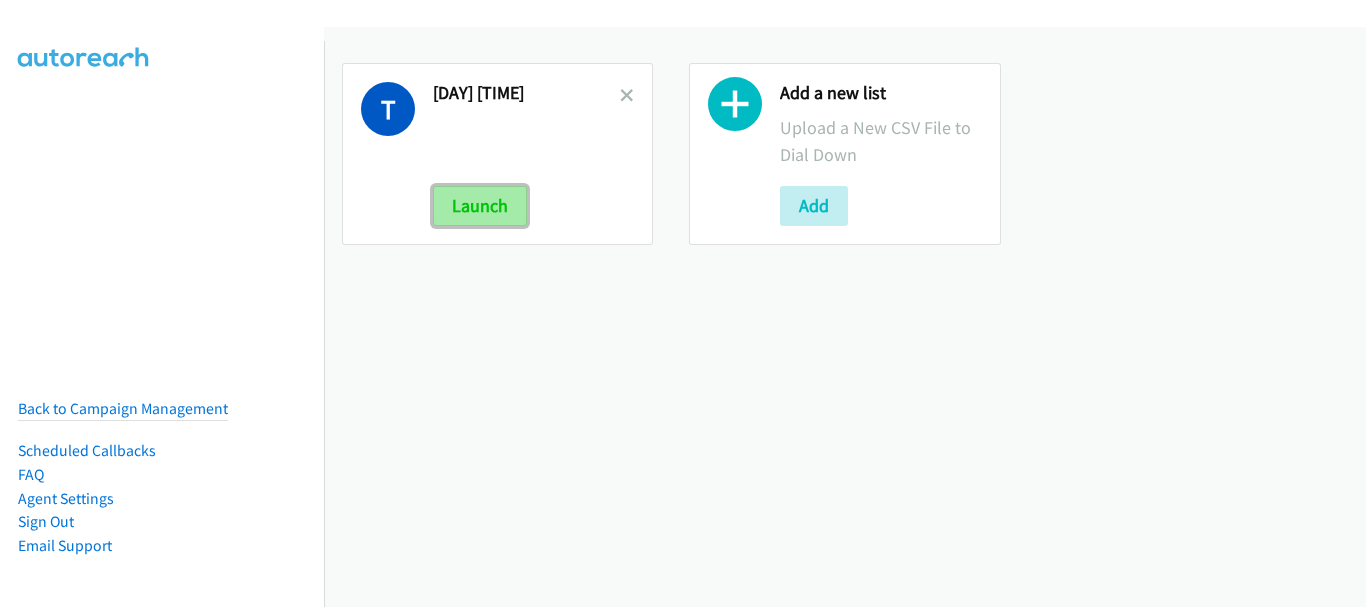 click on "Launch" at bounding box center [480, 206] 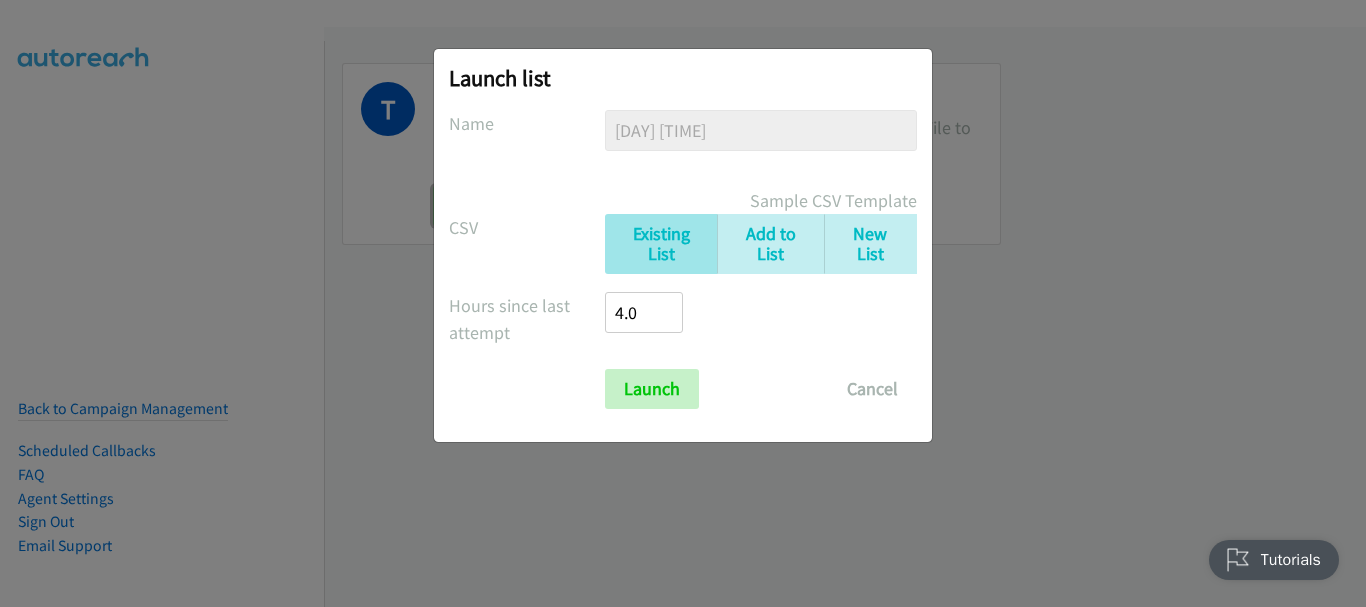 scroll, scrollTop: 0, scrollLeft: 0, axis: both 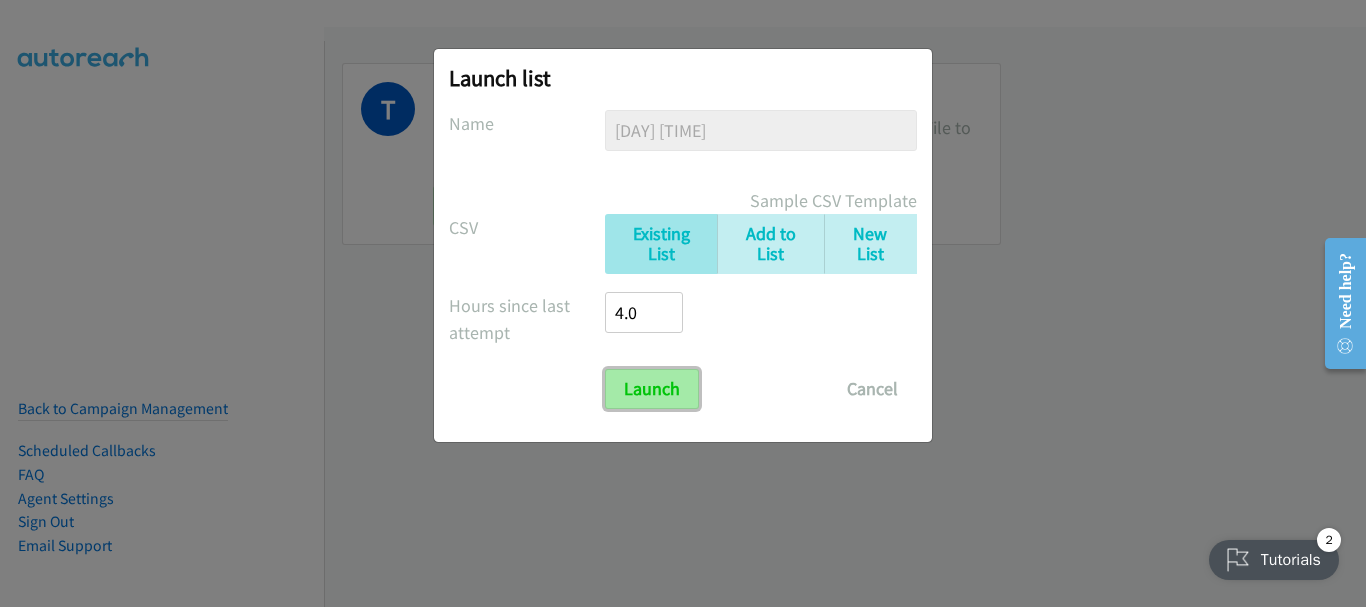 click on "Launch" at bounding box center [652, 389] 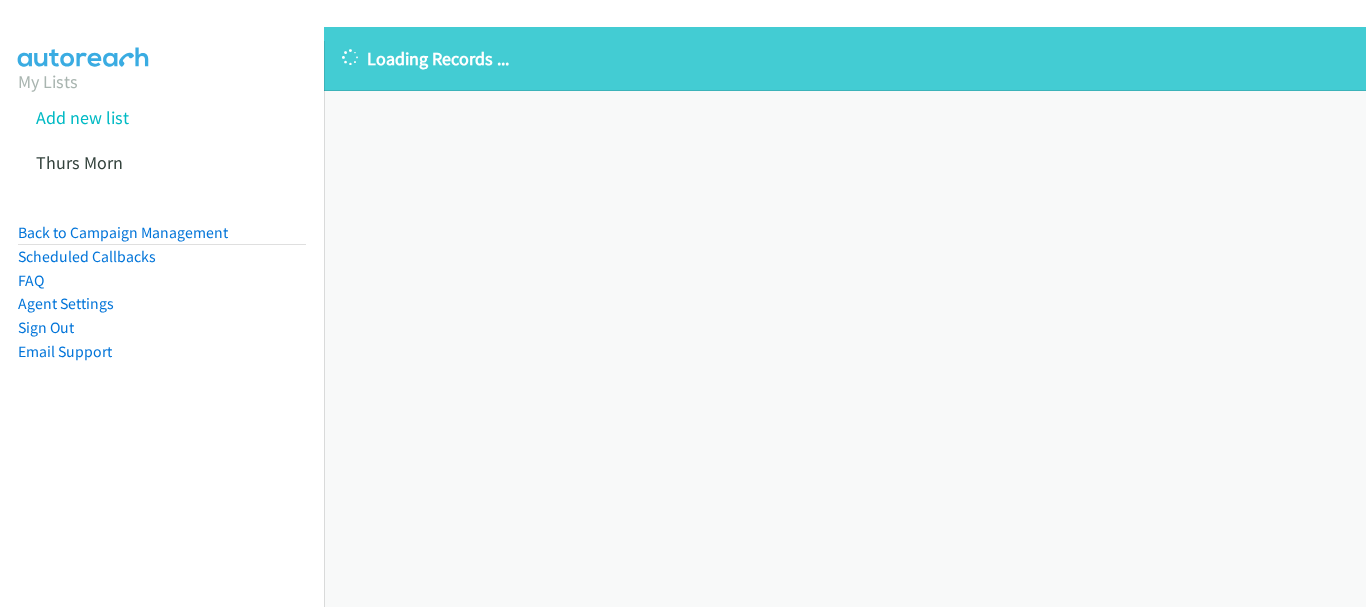 scroll, scrollTop: 0, scrollLeft: 0, axis: both 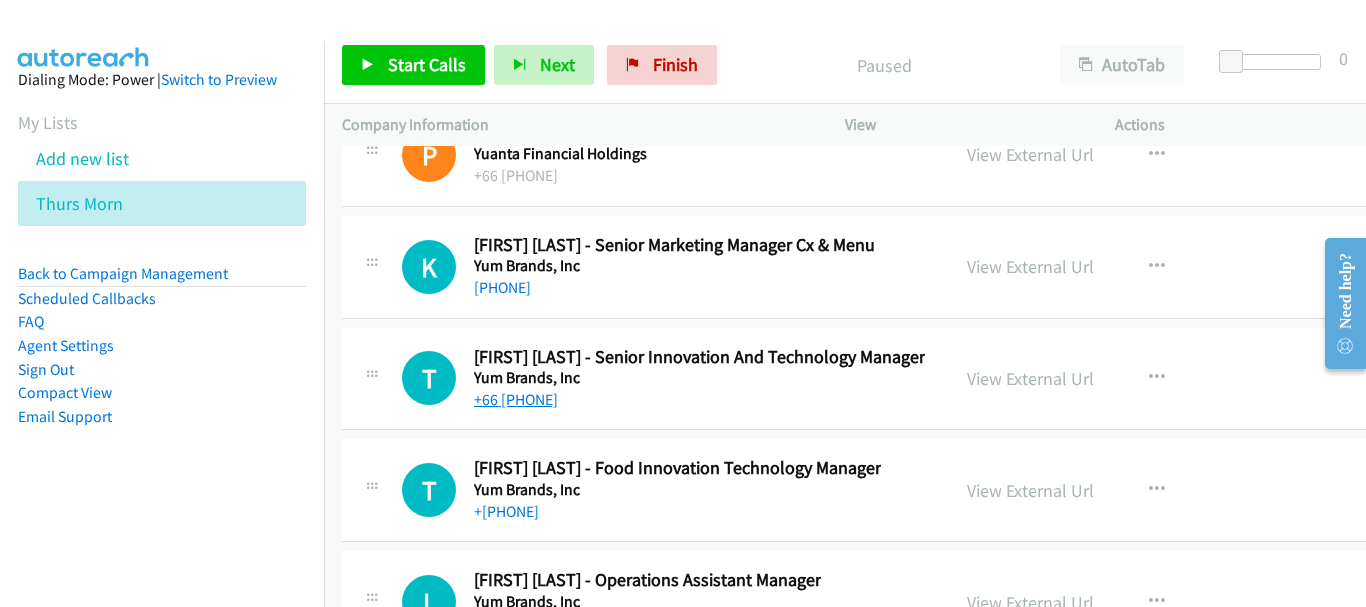 click on "+66 65 729 1966" at bounding box center (516, 399) 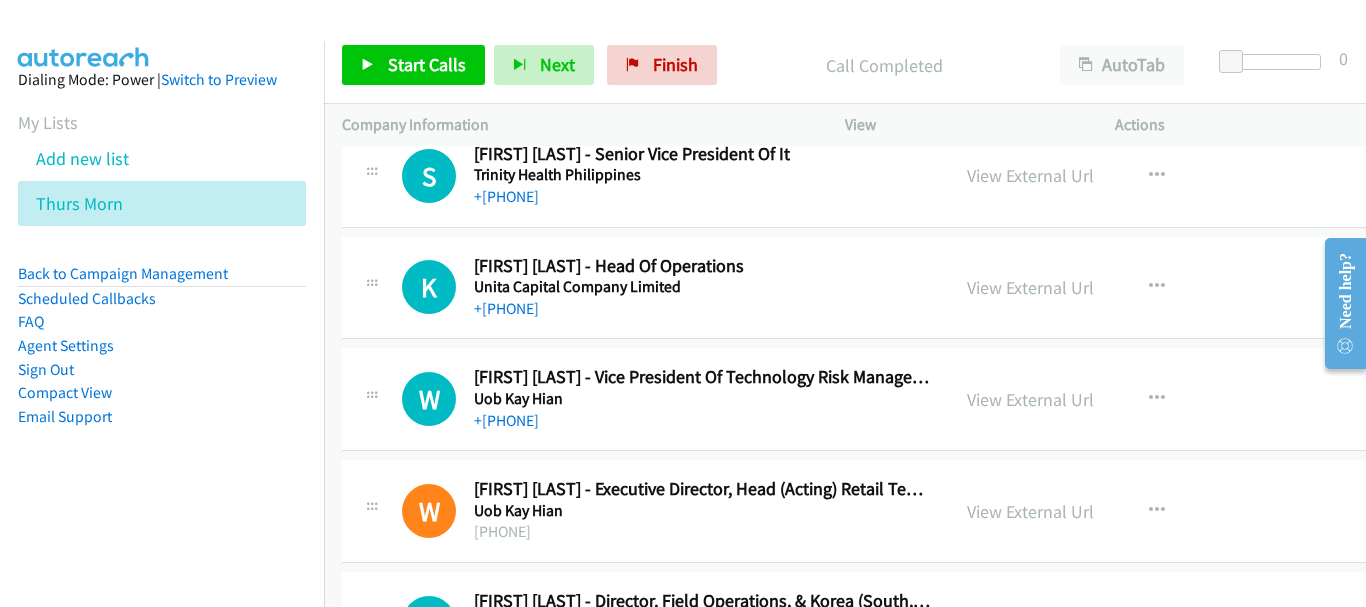 scroll, scrollTop: 47049, scrollLeft: 0, axis: vertical 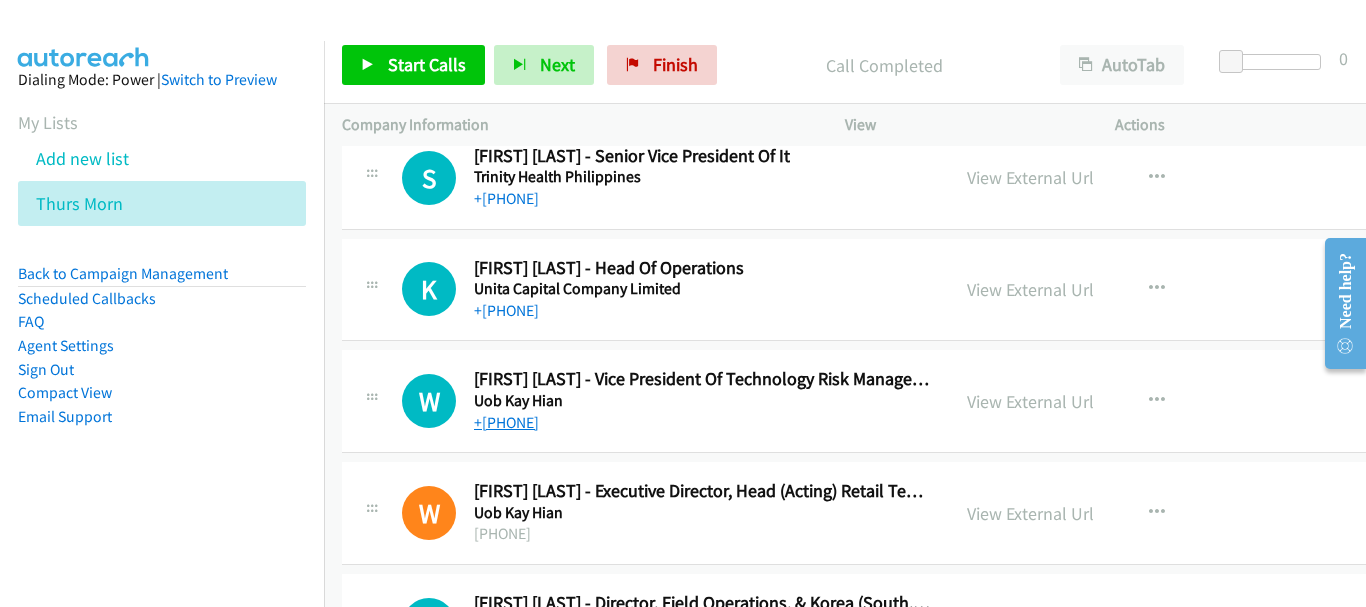 click on "+66 81 974 5595" at bounding box center [506, 422] 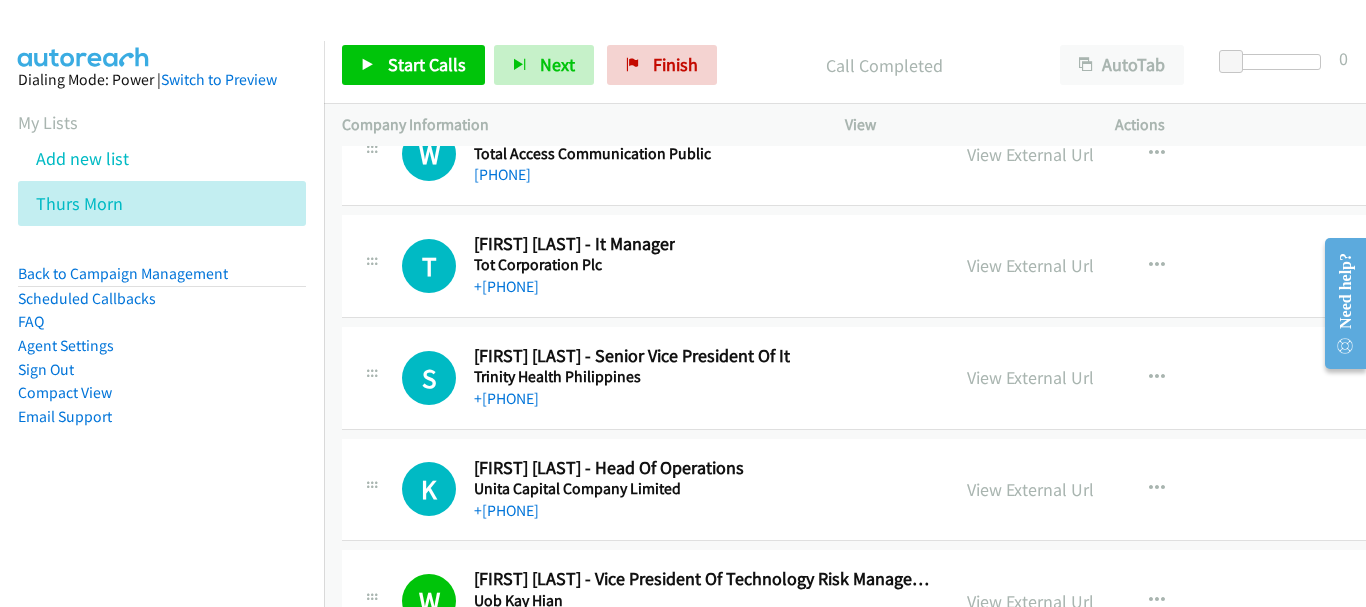 scroll, scrollTop: 46749, scrollLeft: 0, axis: vertical 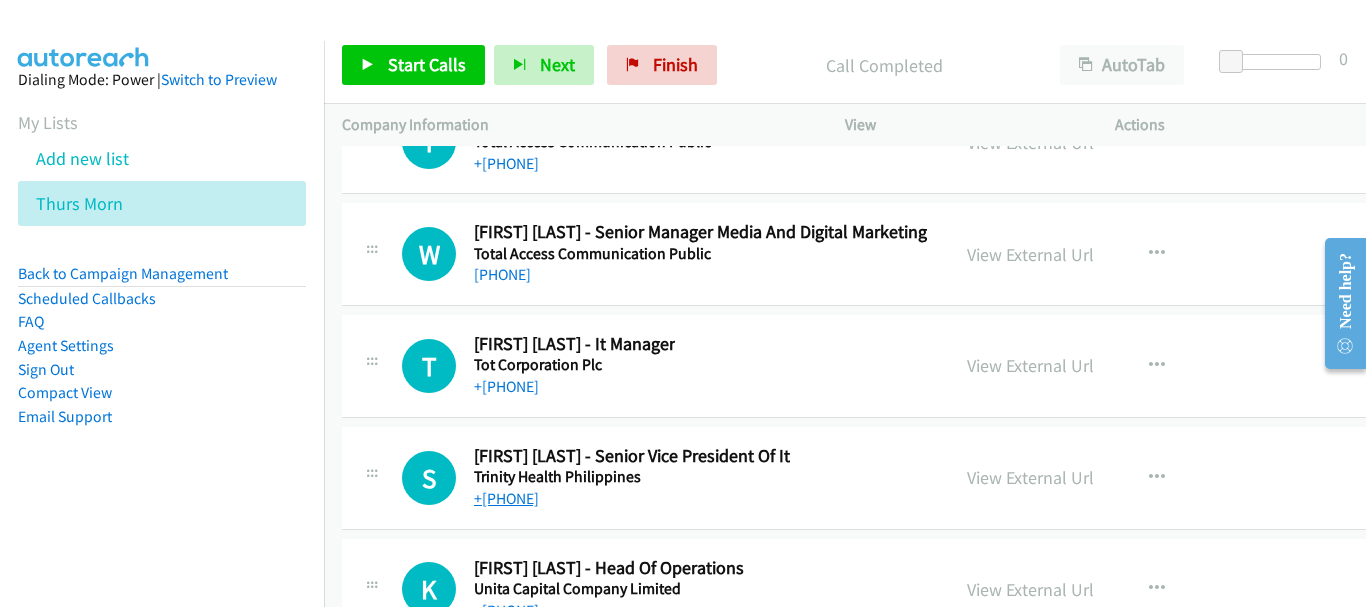 click on "+66 62 996 4464" at bounding box center (506, 498) 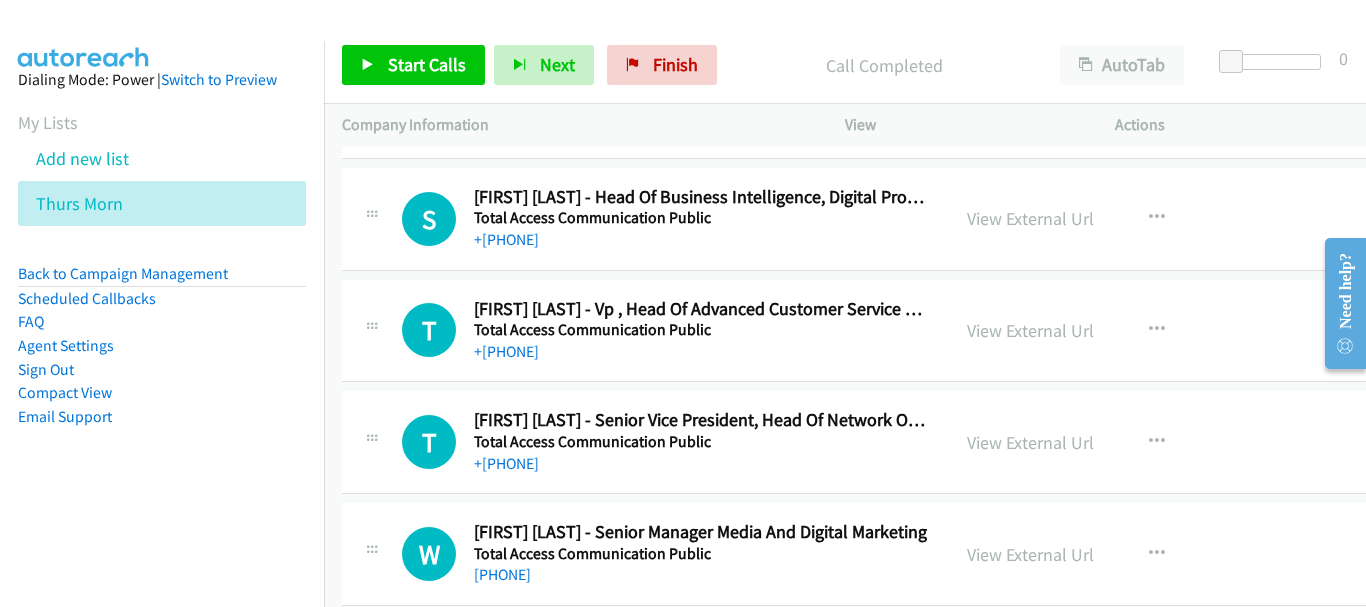 scroll, scrollTop: 46349, scrollLeft: 0, axis: vertical 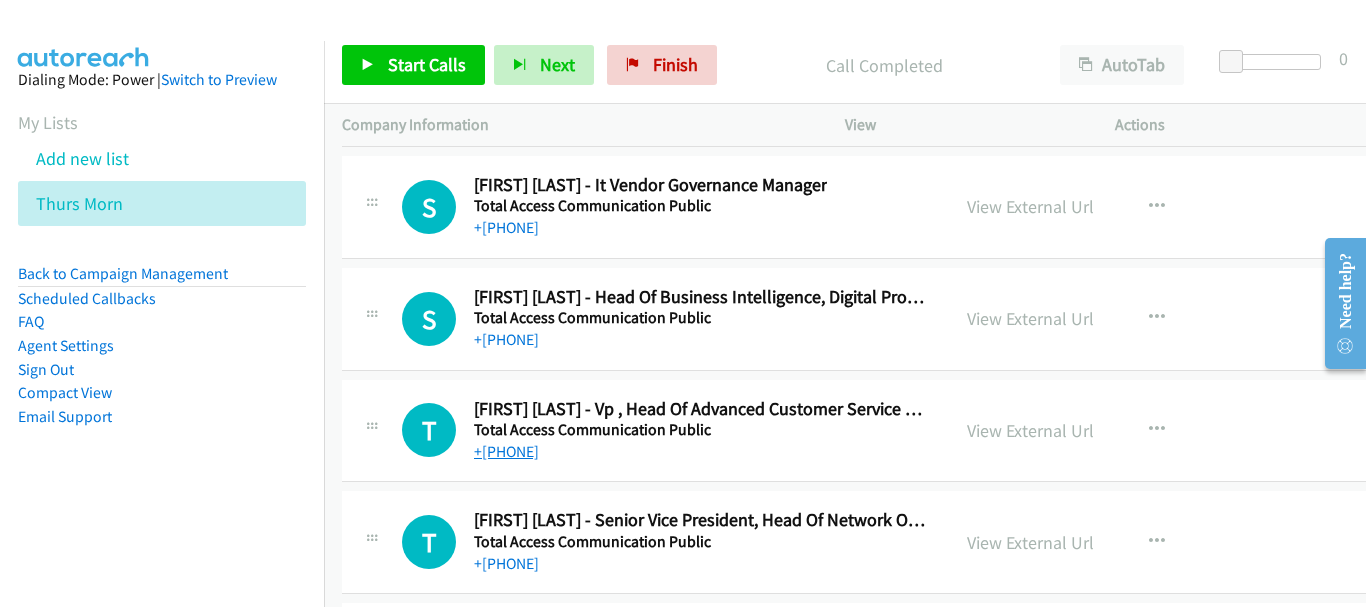 click on "+66 81 710 0352" at bounding box center (506, 451) 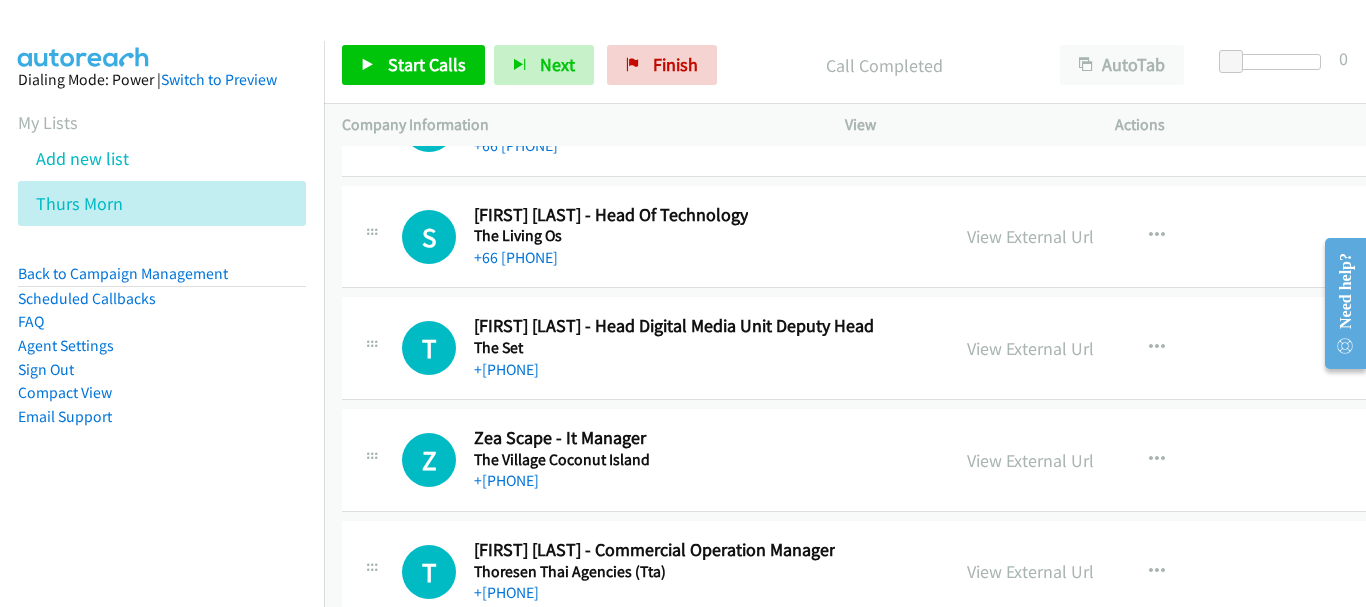 scroll, scrollTop: 45749, scrollLeft: 0, axis: vertical 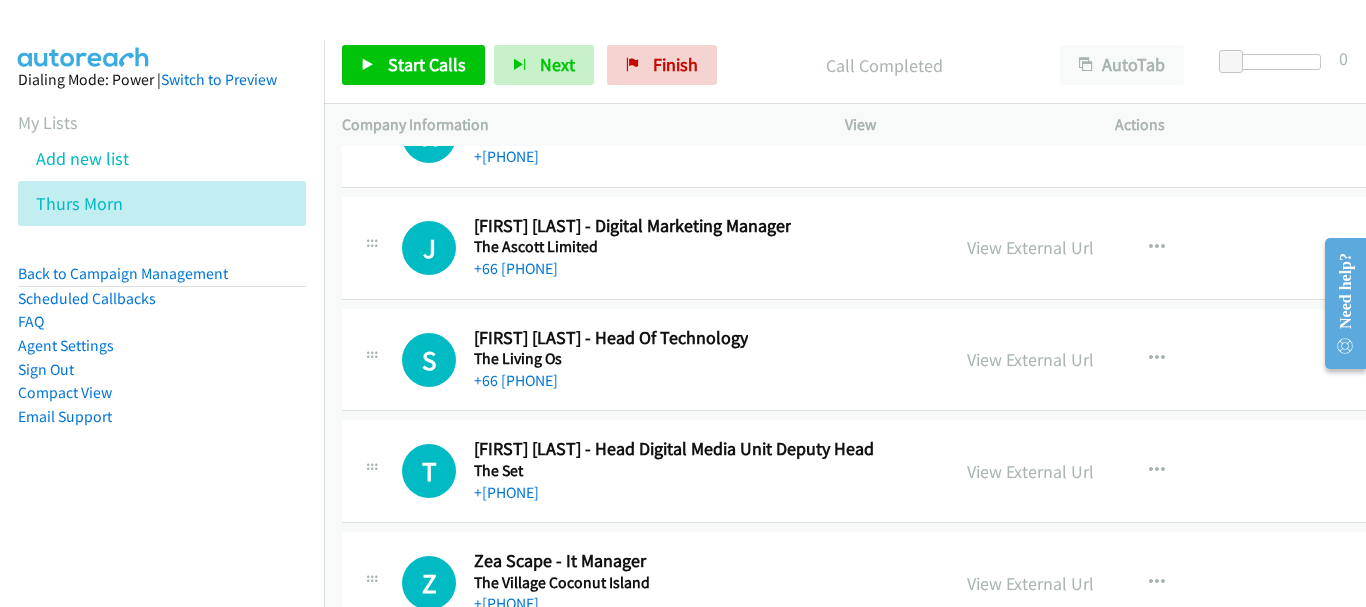 click on "+66 82 975 3888" at bounding box center (611, 381) 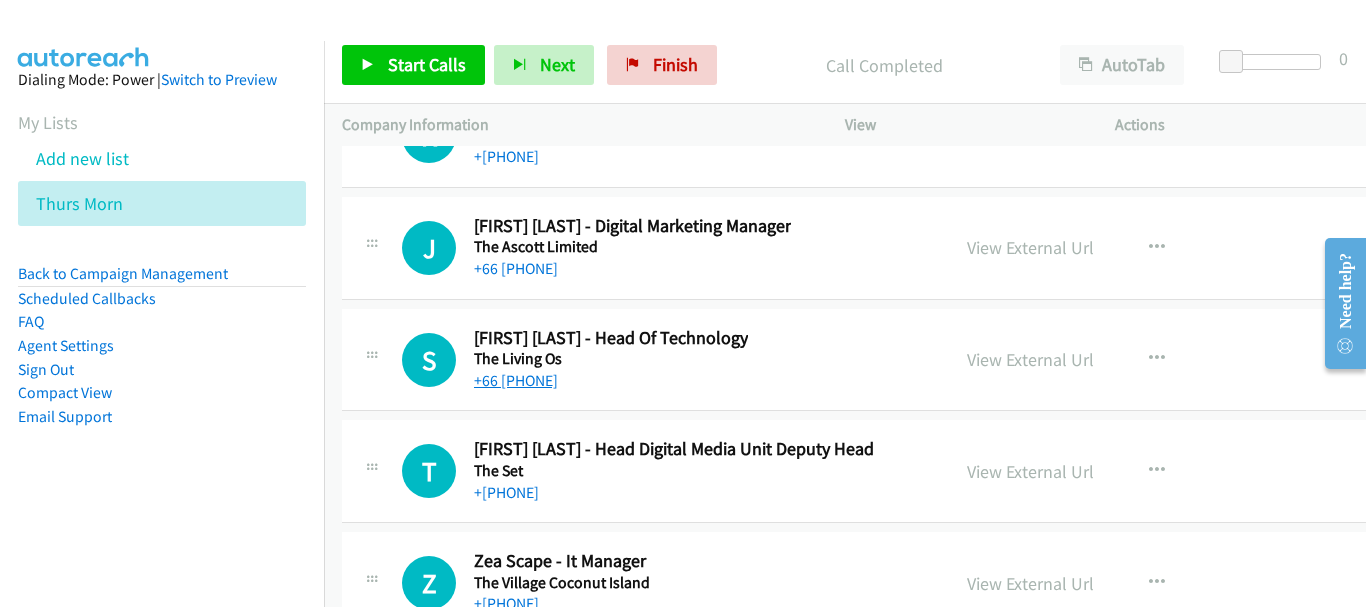 click on "+66 82 975 3888" at bounding box center [516, 380] 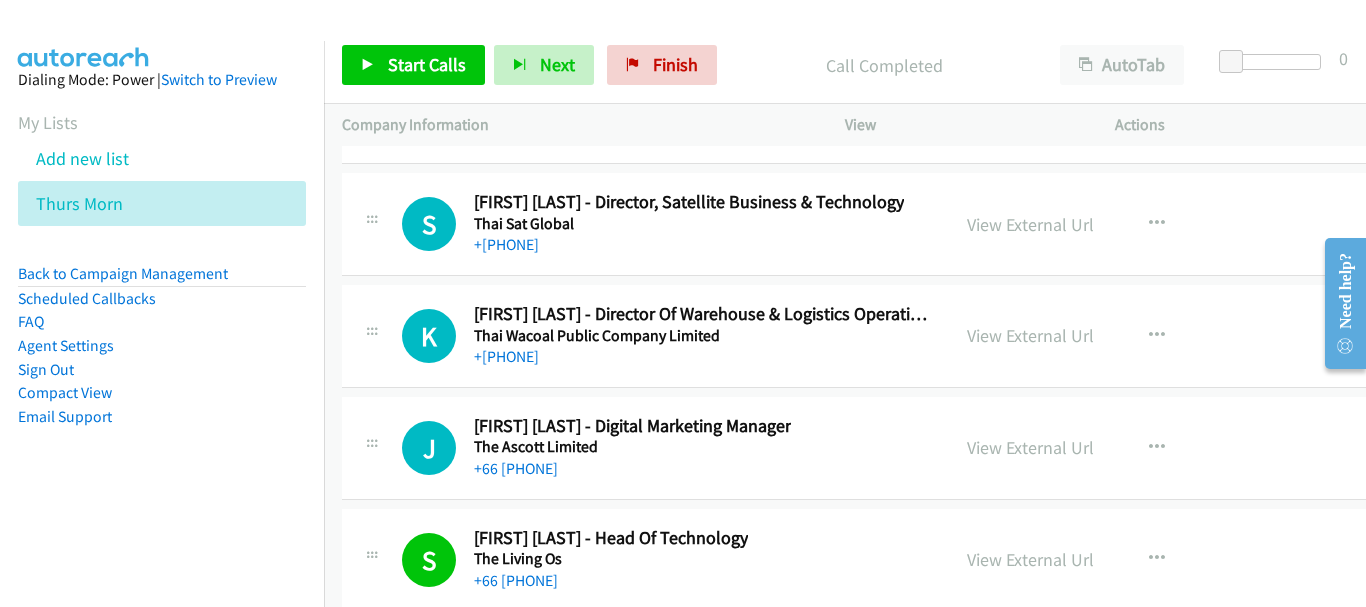 scroll, scrollTop: 45449, scrollLeft: 0, axis: vertical 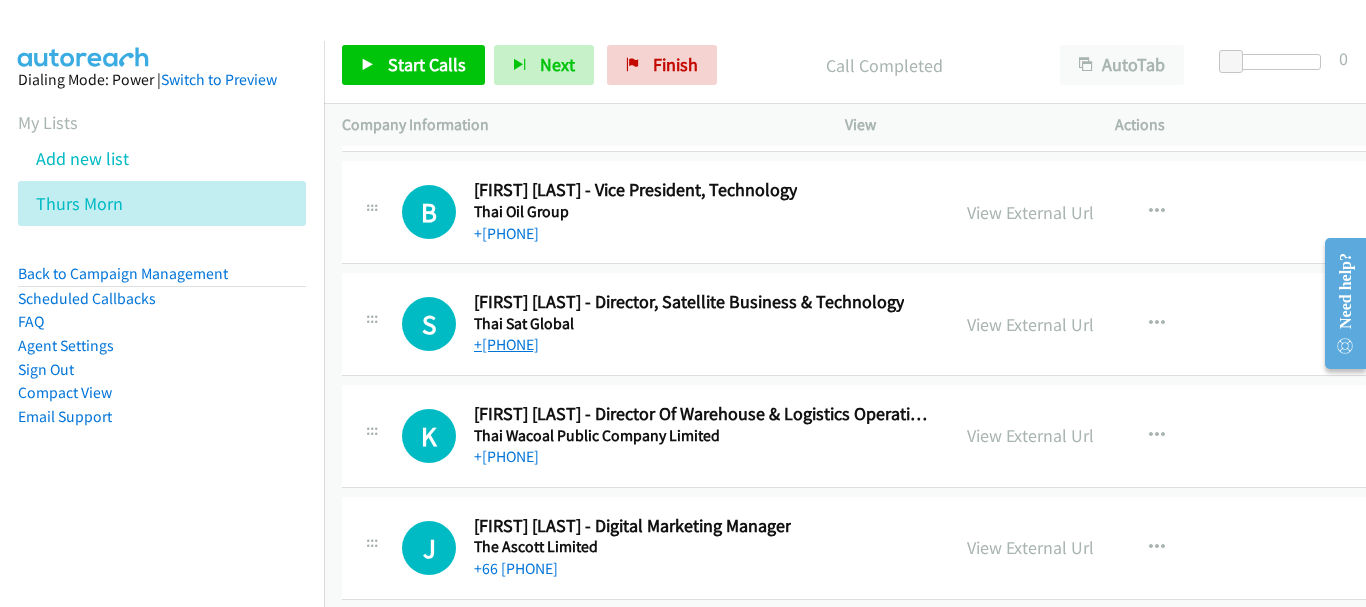 click on "+66 64 524 4777" at bounding box center (506, 344) 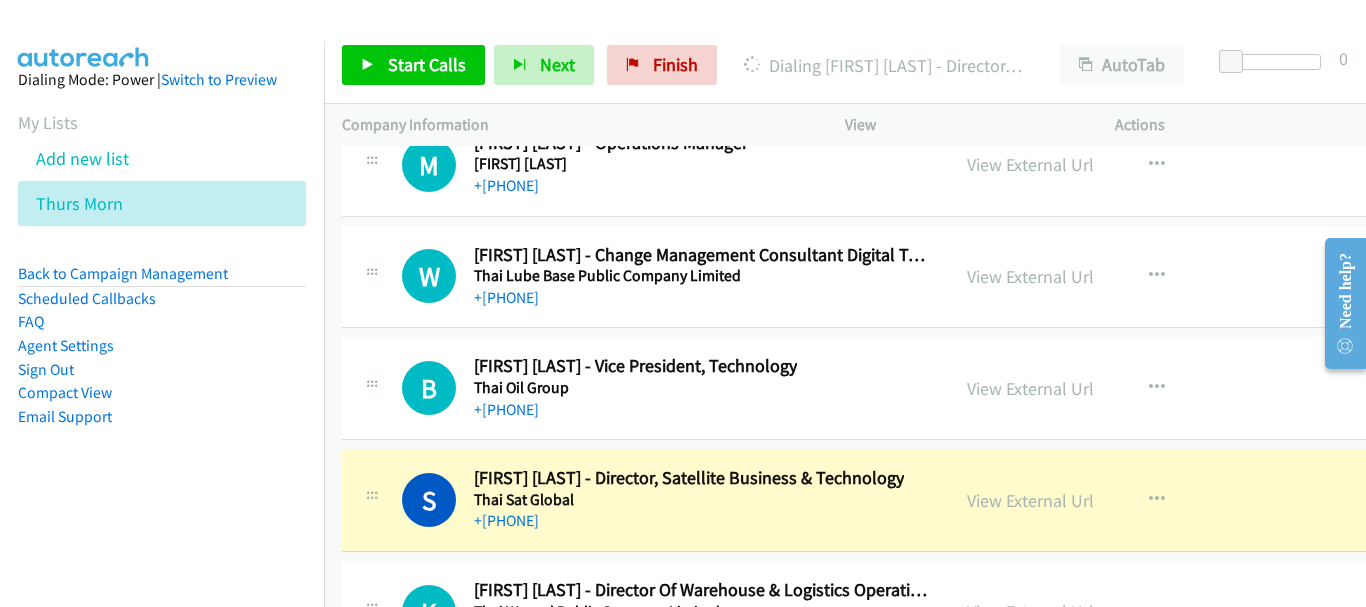 scroll, scrollTop: 45349, scrollLeft: 0, axis: vertical 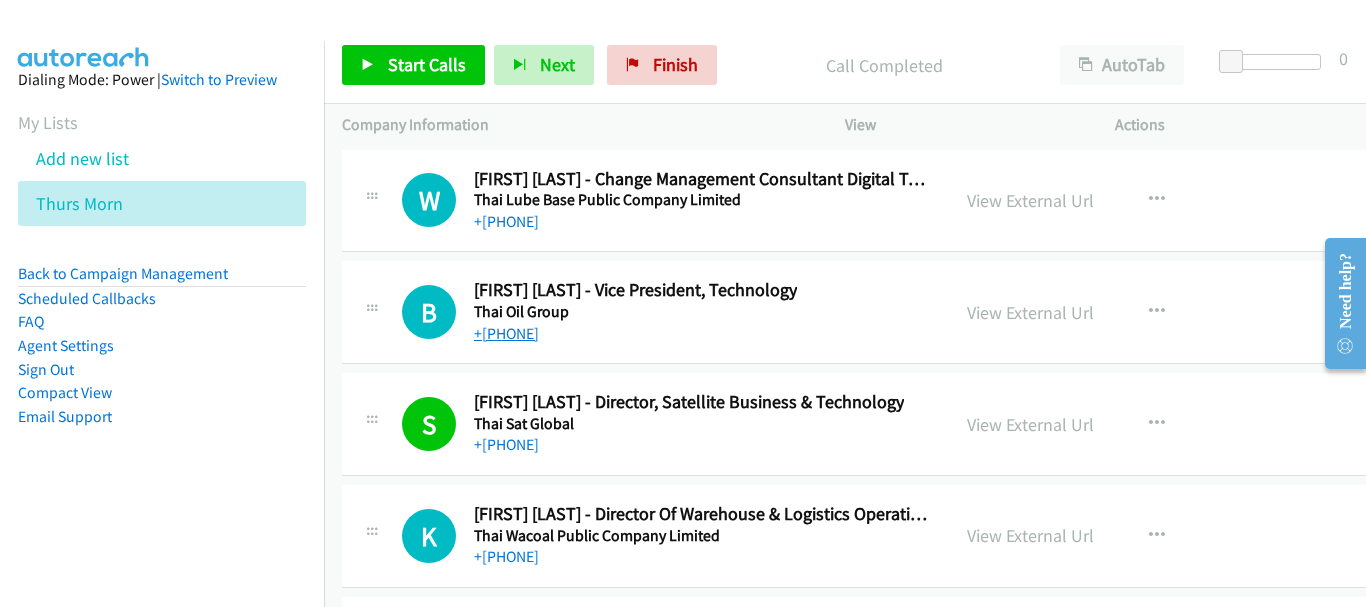 click on "+66 81 170 7038" at bounding box center (506, 333) 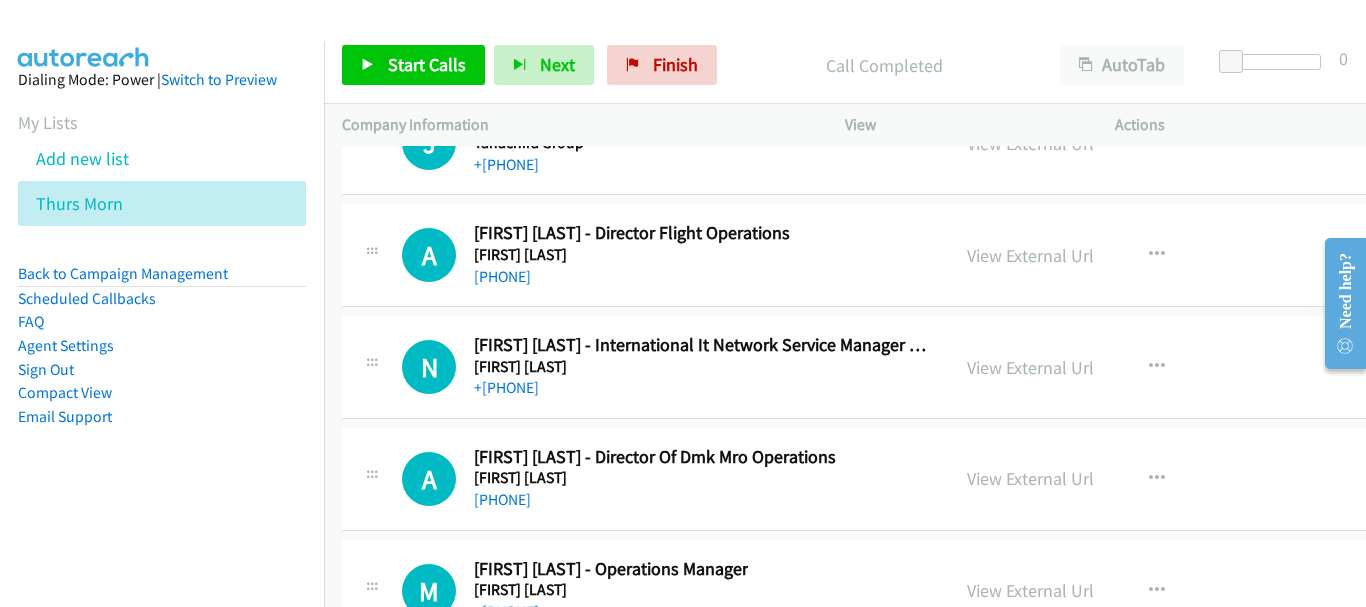 scroll, scrollTop: 44749, scrollLeft: 0, axis: vertical 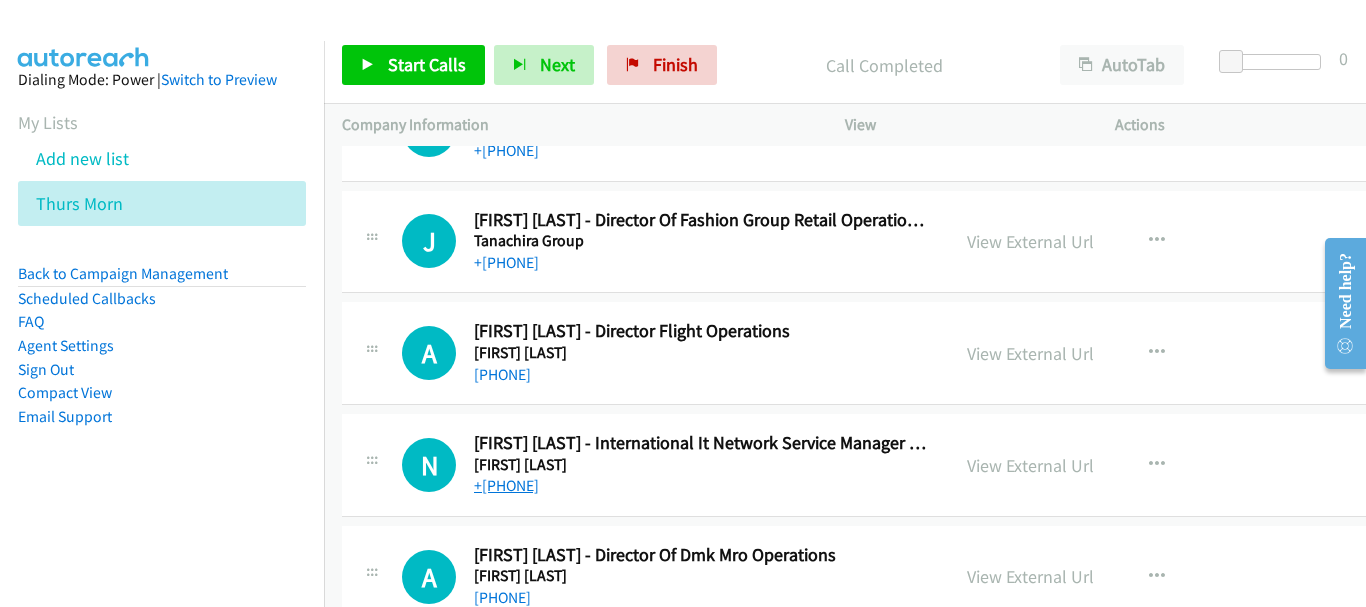 click on "+66 89 792 8256" at bounding box center (506, 485) 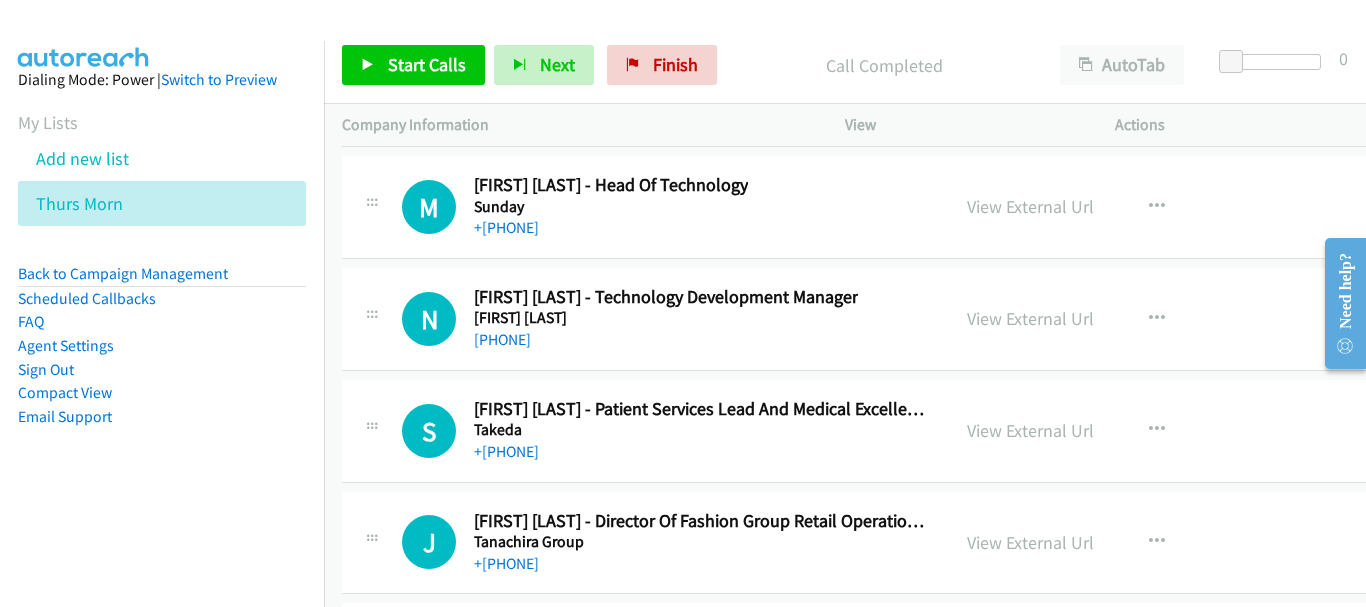 scroll, scrollTop: 44349, scrollLeft: 0, axis: vertical 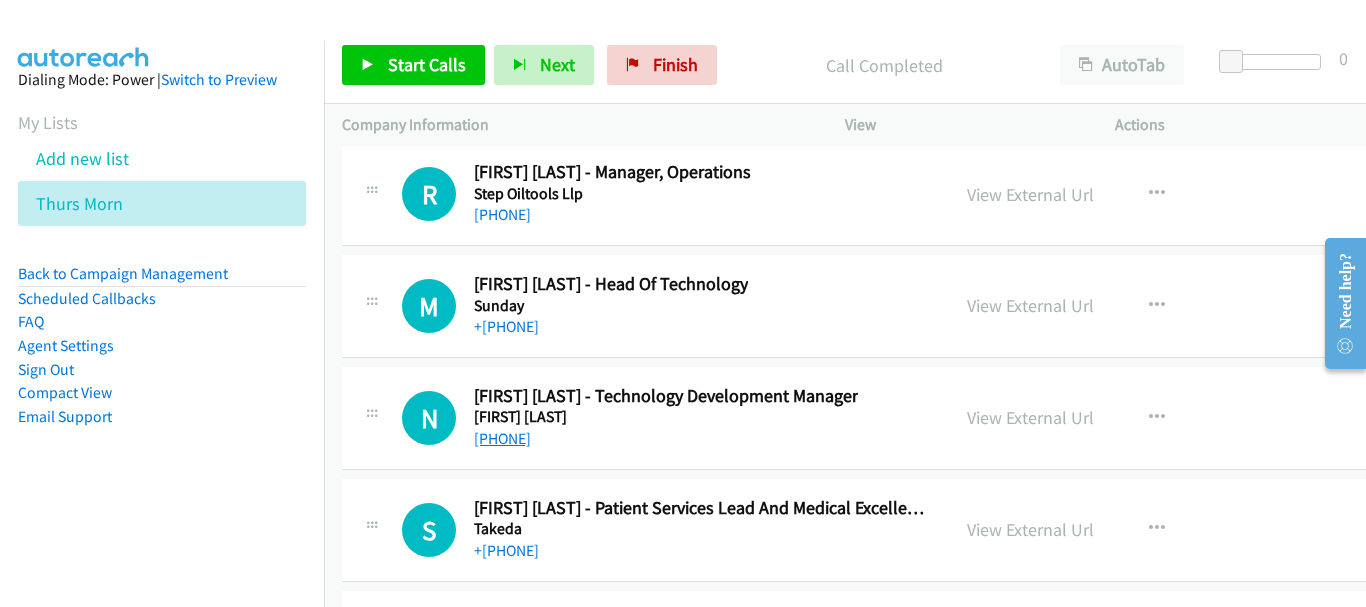 click on "+66 99 492 2356" at bounding box center [502, 438] 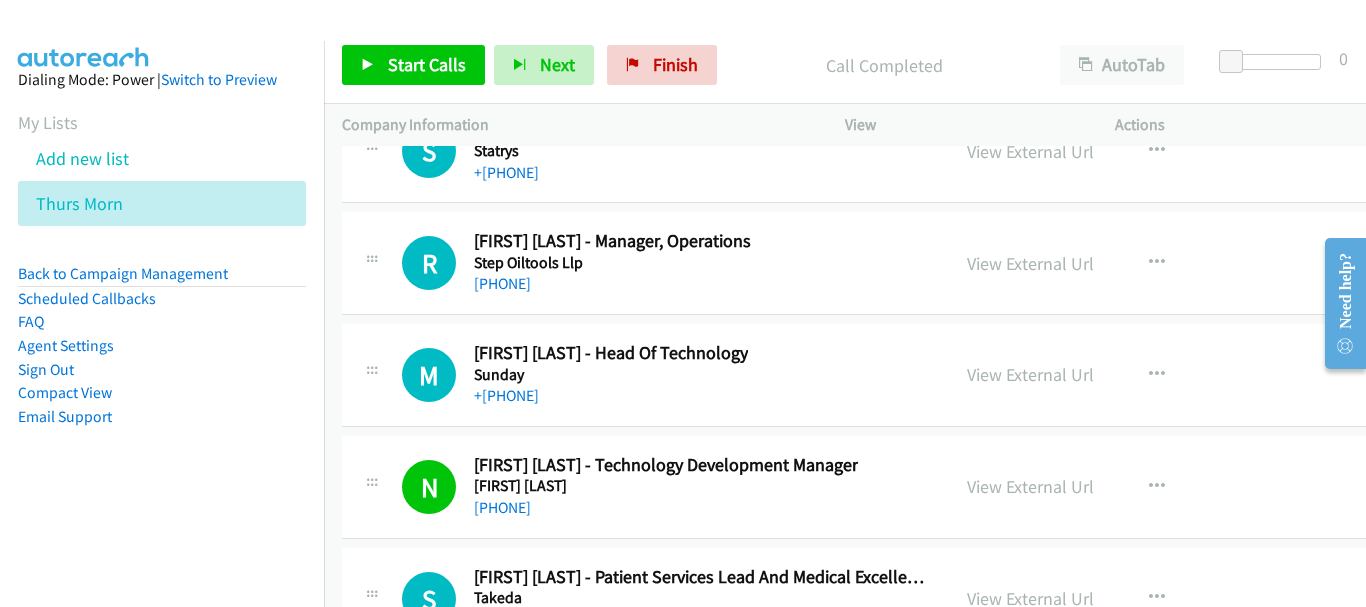 scroll, scrollTop: 44249, scrollLeft: 0, axis: vertical 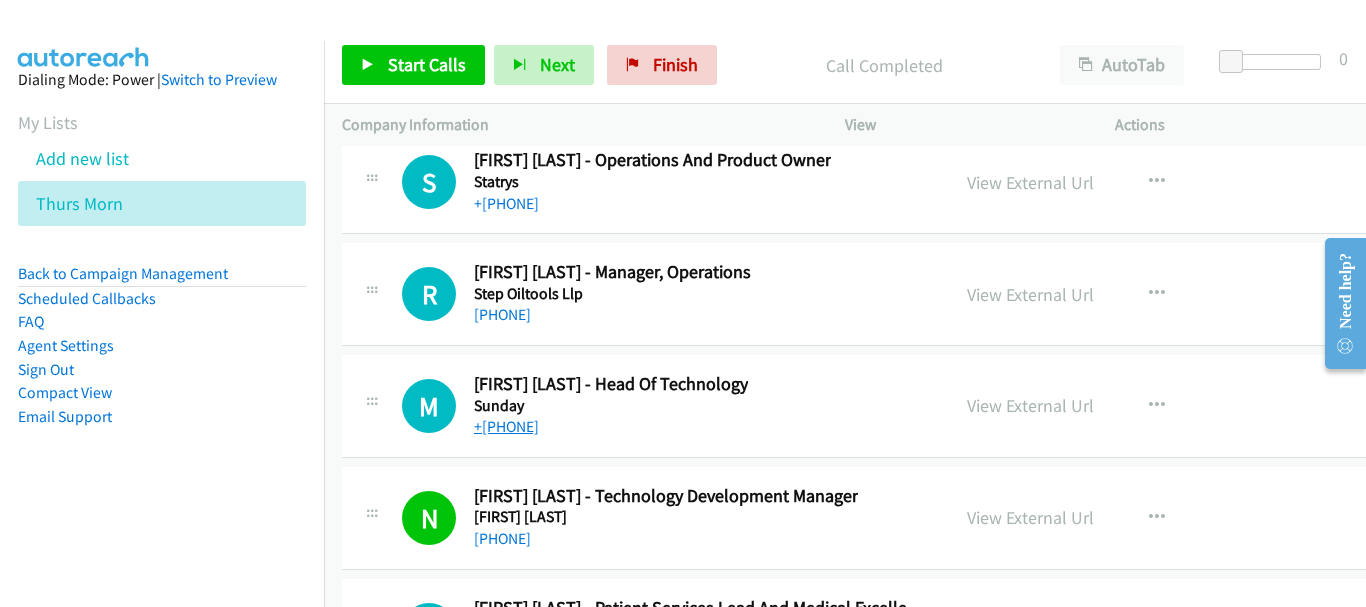 click on "+66 84 084 0846" at bounding box center [506, 426] 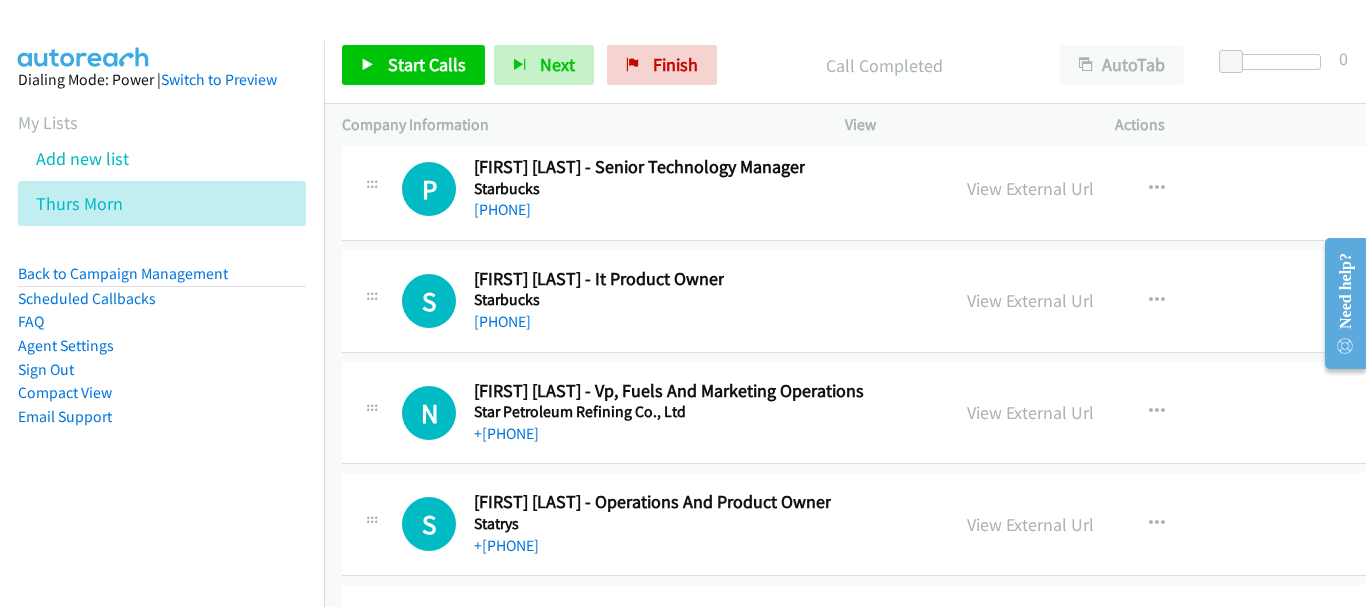 scroll, scrollTop: 43849, scrollLeft: 0, axis: vertical 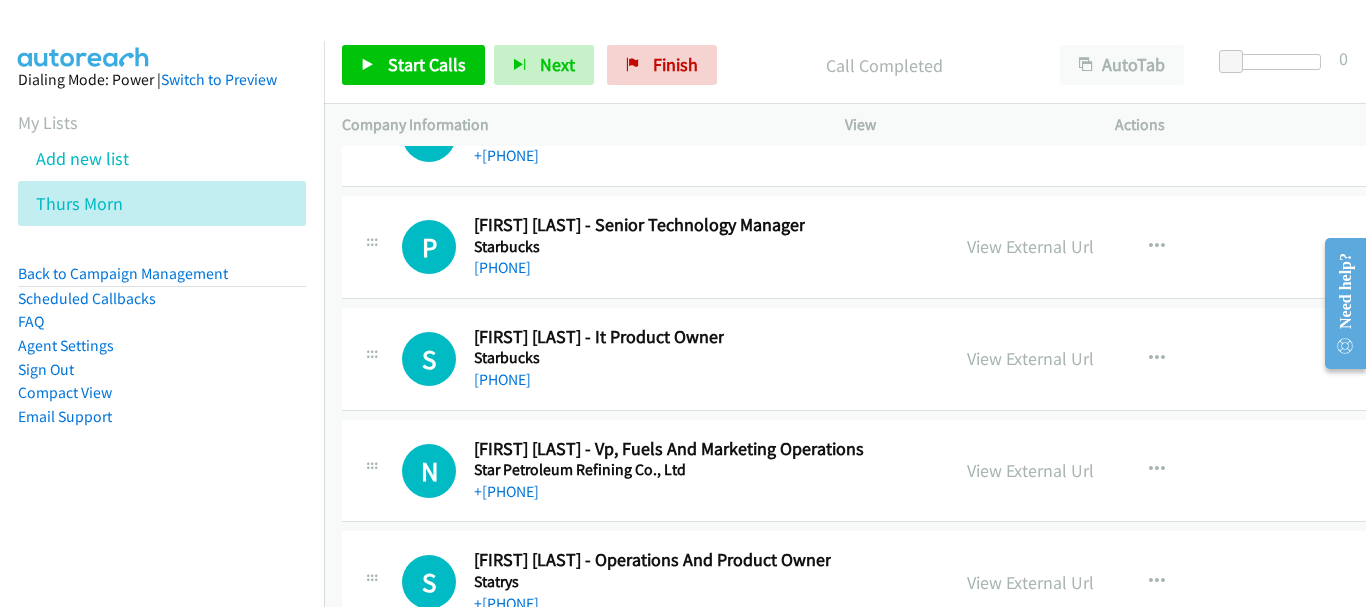 click on "+66 82 814 6028" at bounding box center [599, 380] 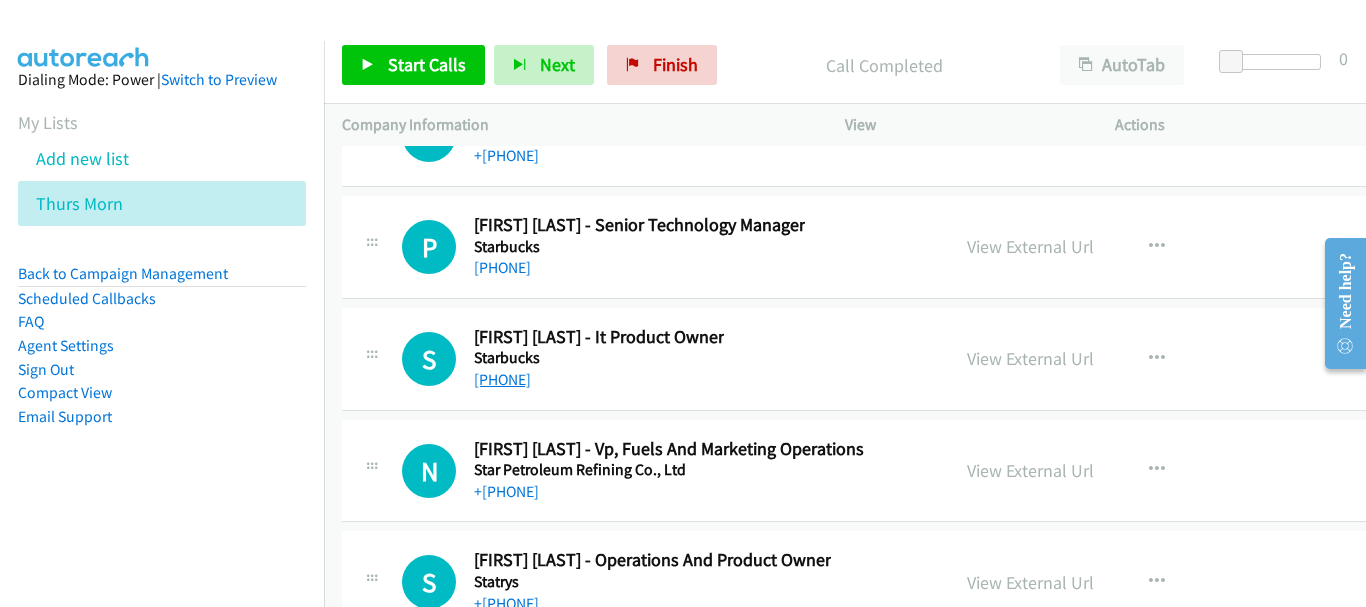 click on "+66 82 814 6028" at bounding box center [502, 379] 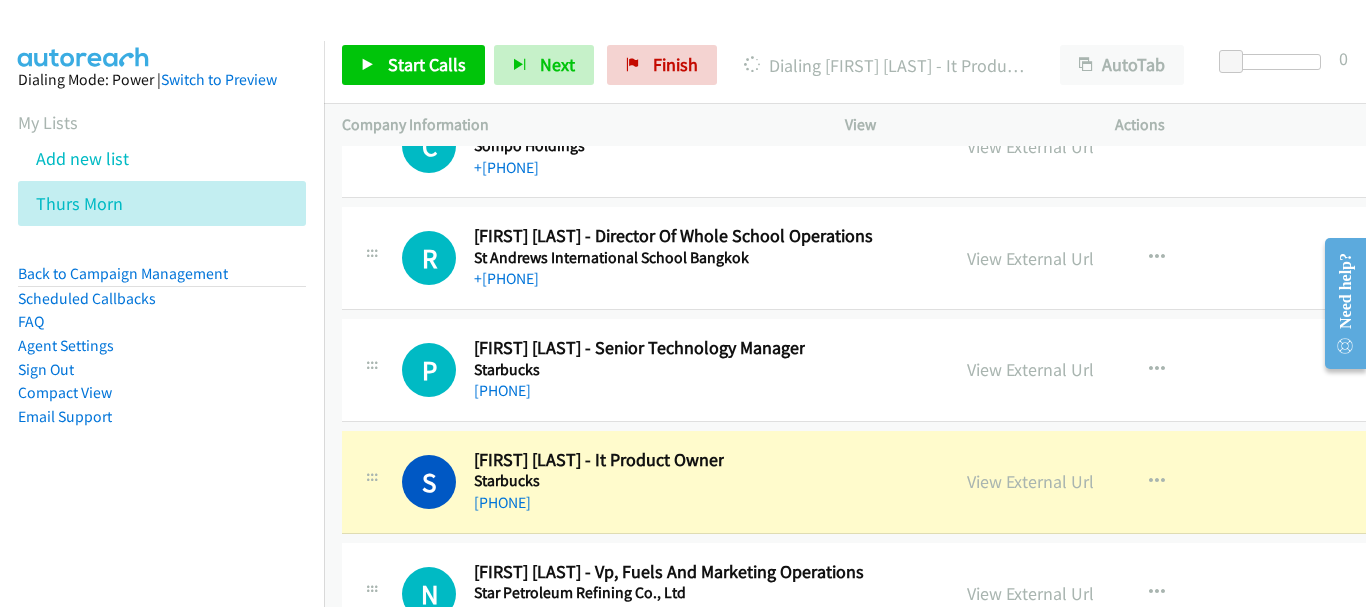 scroll, scrollTop: 43749, scrollLeft: 0, axis: vertical 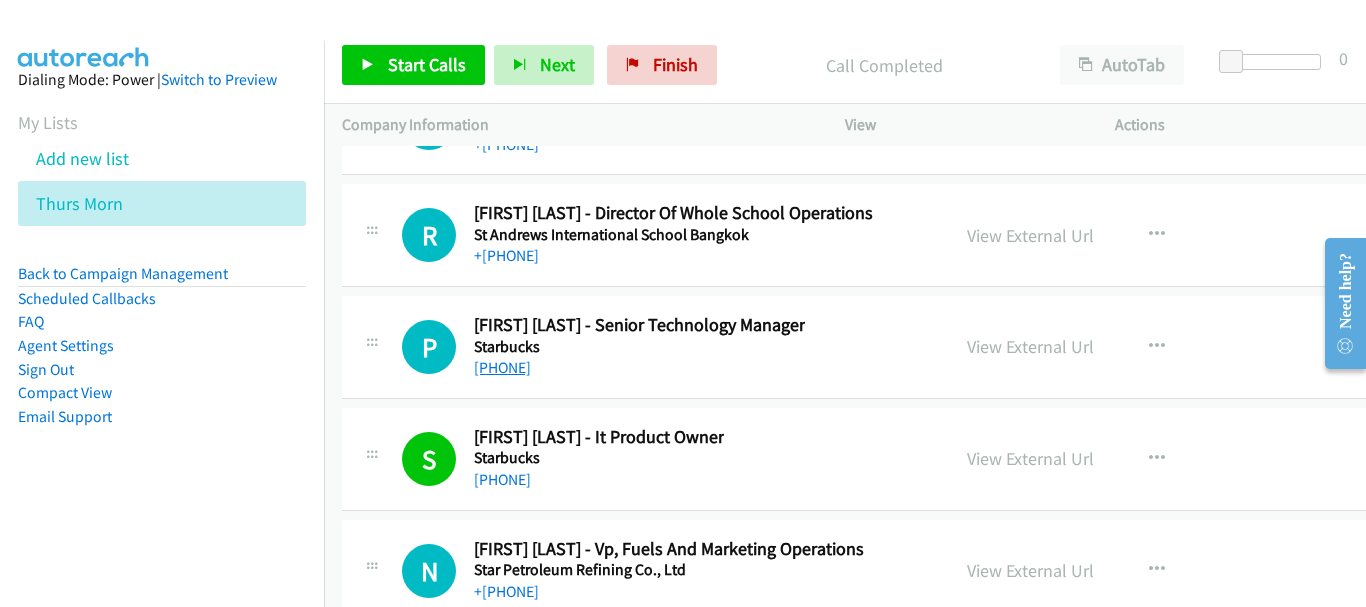 click on "+66 89 927 4816" at bounding box center [502, 367] 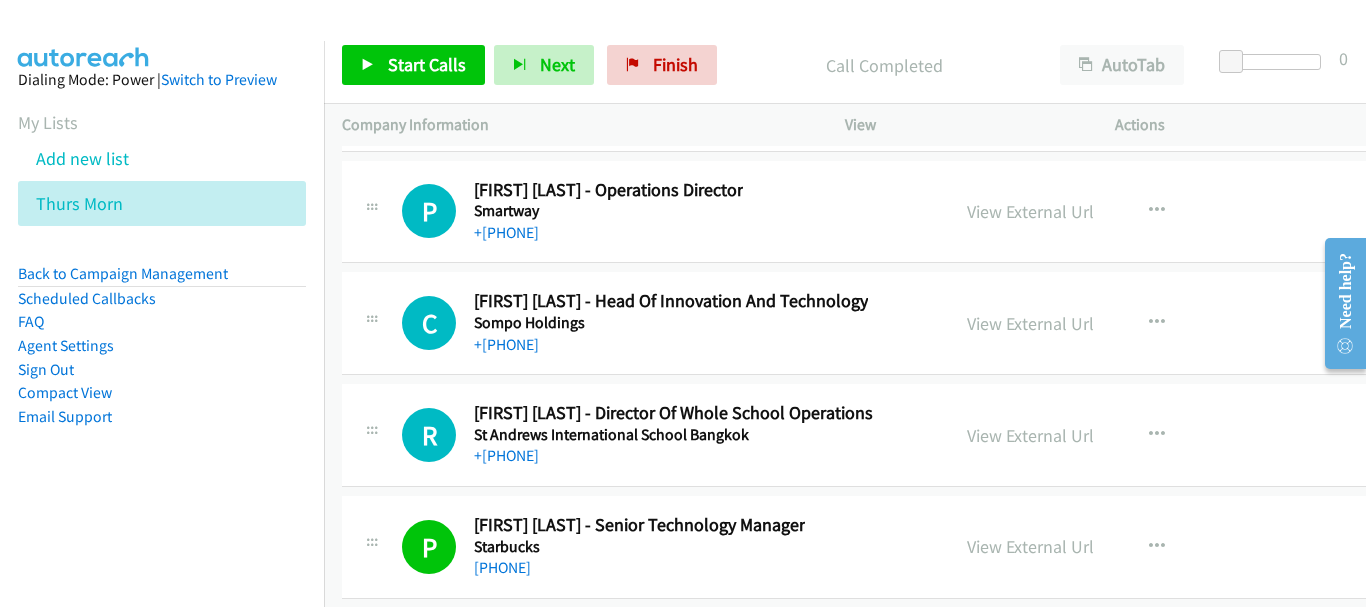 scroll, scrollTop: 43449, scrollLeft: 0, axis: vertical 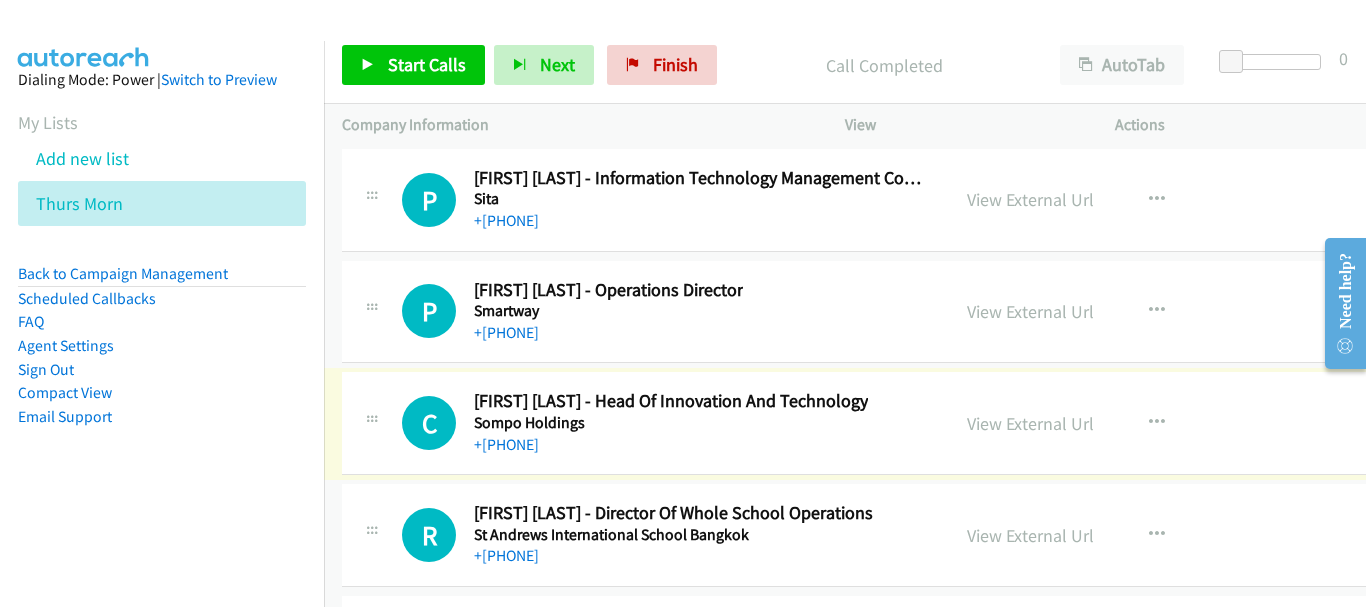 click on "+66 91 883 5038" at bounding box center [506, 444] 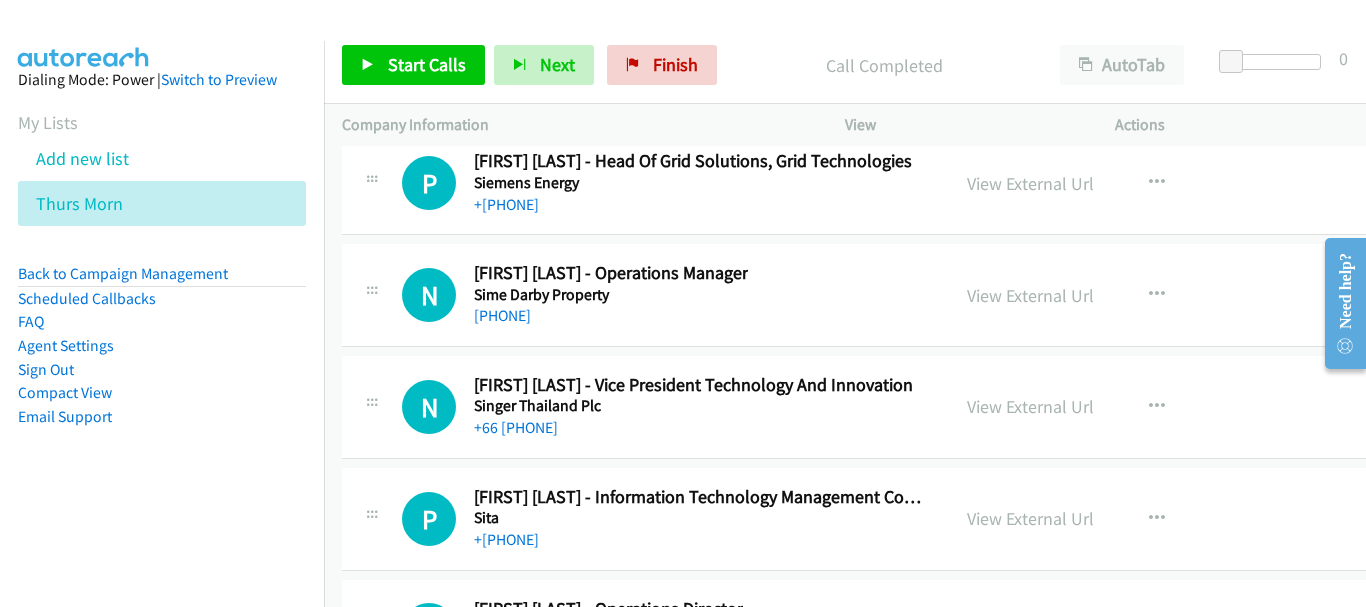 scroll, scrollTop: 43149, scrollLeft: 0, axis: vertical 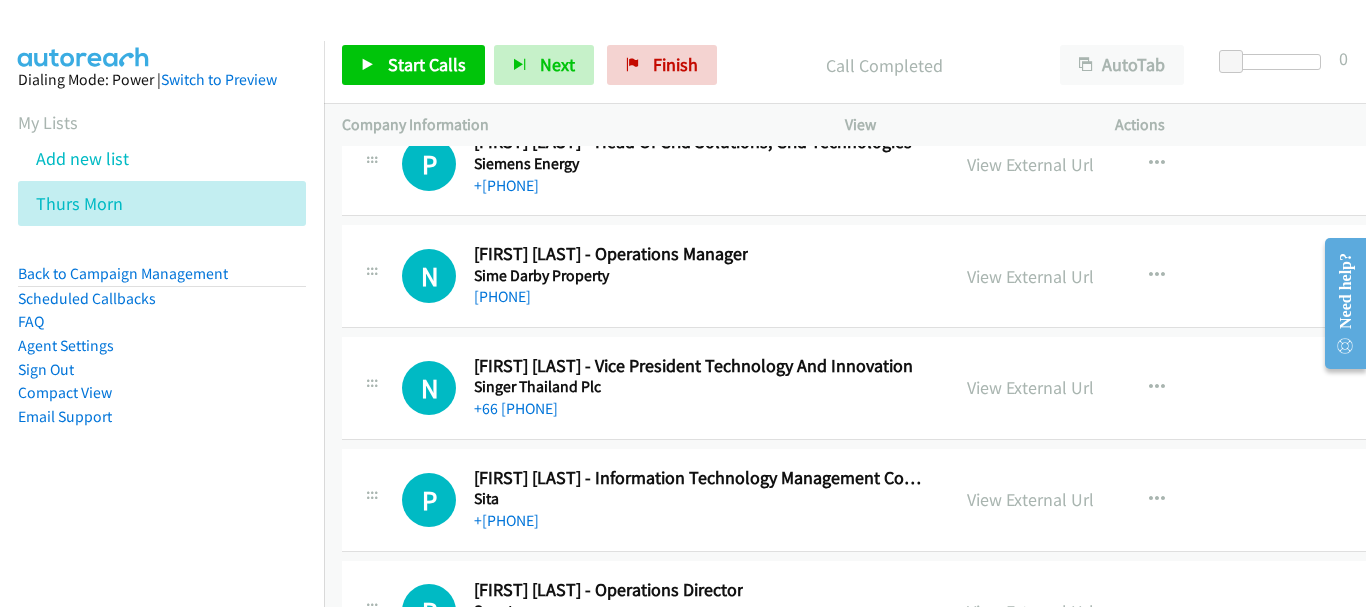 click on "N
Callback Scheduled
Napasin Sonjampa - Vice President   Technology And Innovation
Singer Thailand Plc
Asia/Bangkok
+66 87 508 9451
View External Url
View External Url
Schedule/Manage Callback
Start Calls Here
Remove from list
Add to do not call list
Reset Call Status" at bounding box center [912, 388] 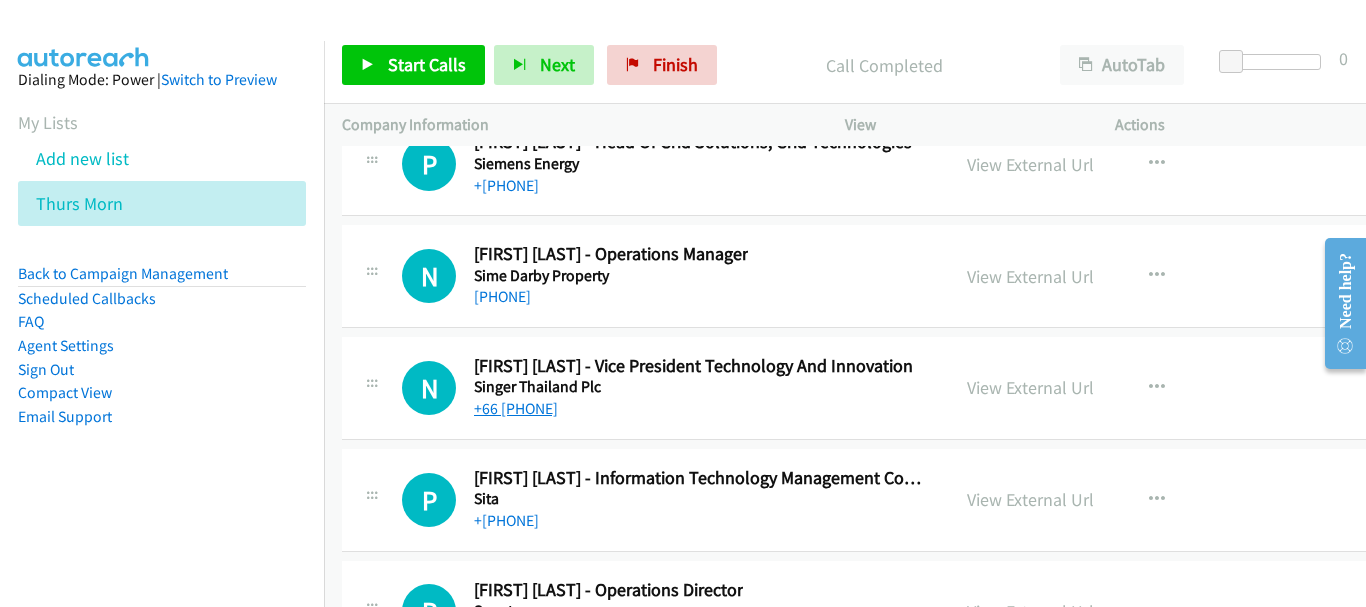 click on "+66 87 508 9451" at bounding box center (516, 408) 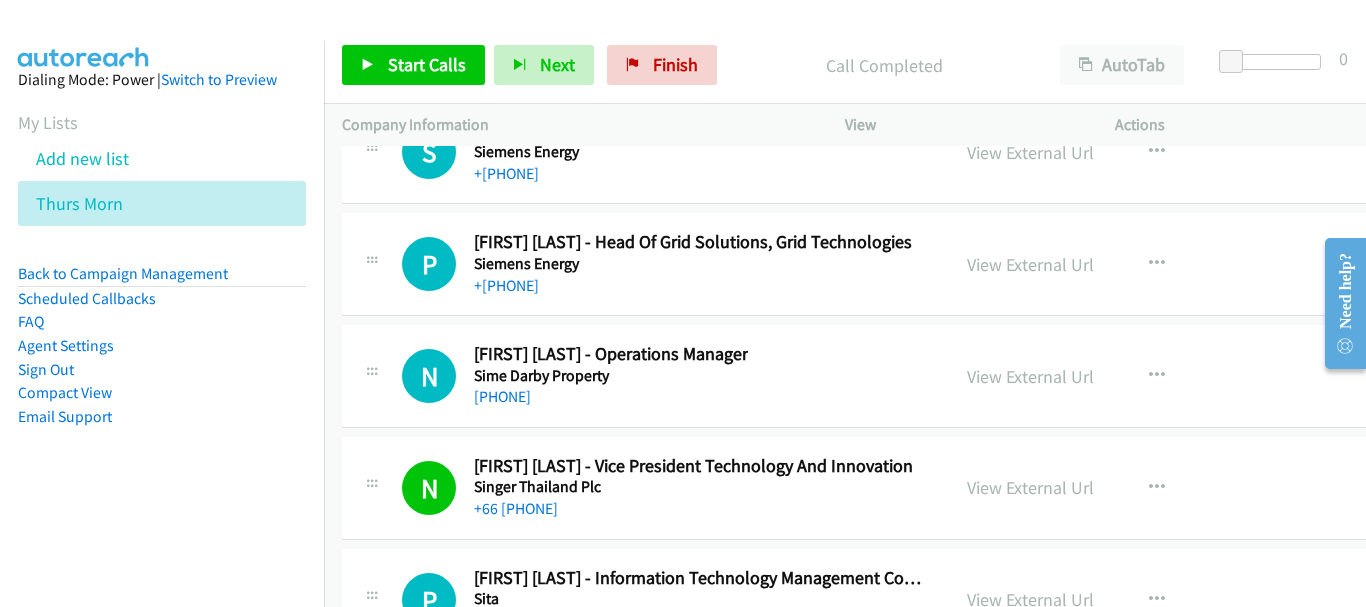 scroll, scrollTop: 48737, scrollLeft: 0, axis: vertical 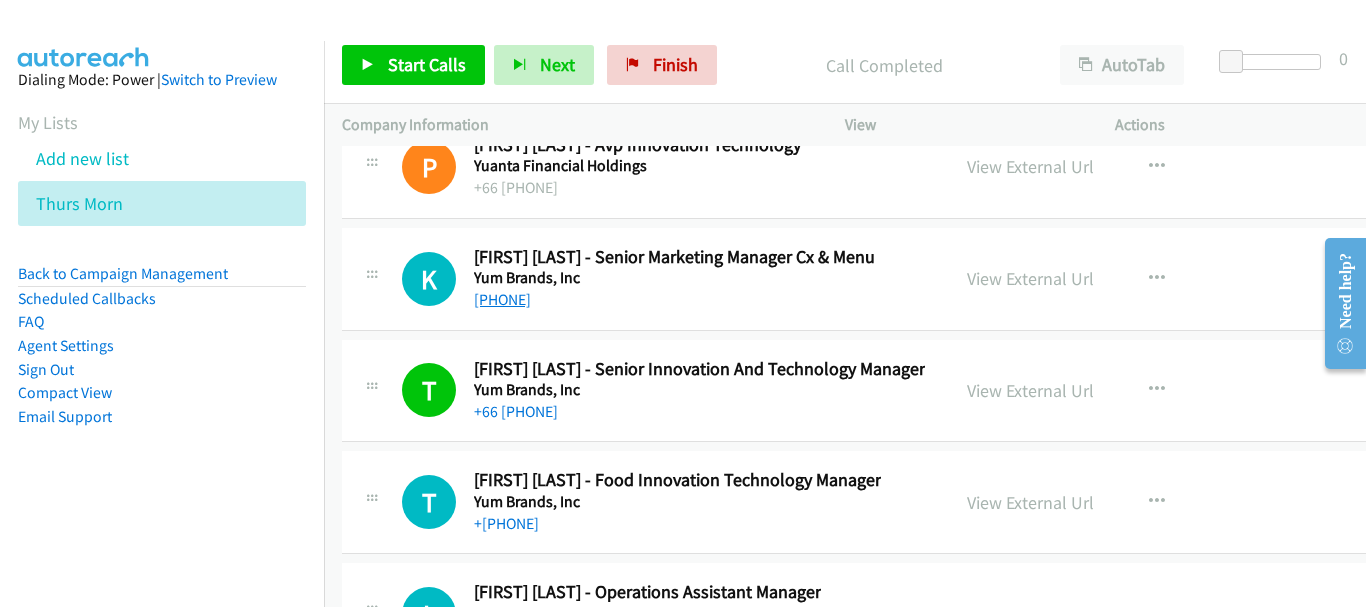 click on "+66 80 215 2945" at bounding box center (502, 299) 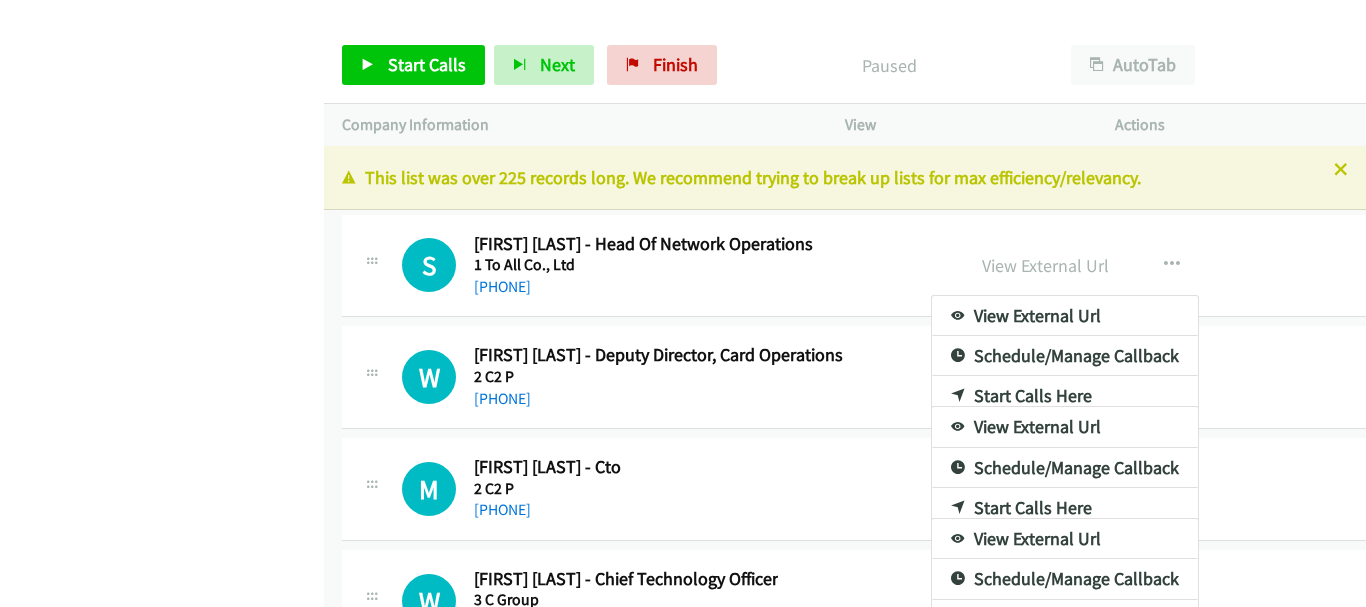 scroll, scrollTop: 0, scrollLeft: 0, axis: both 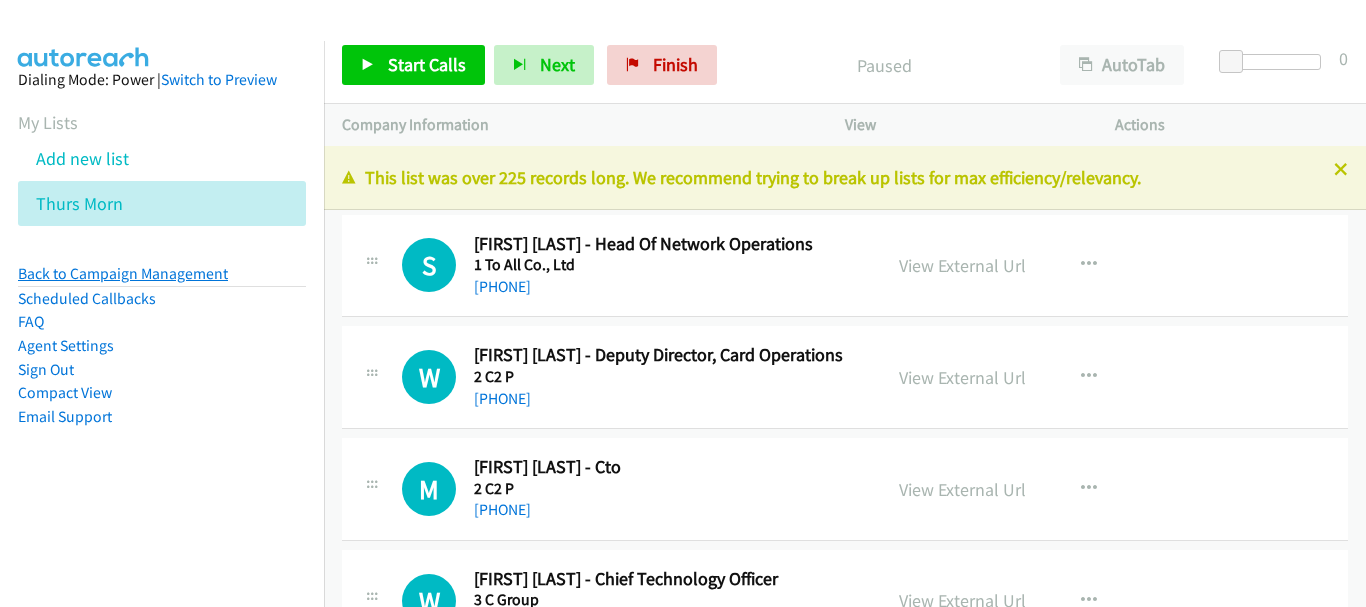click on "Back to Campaign Management" at bounding box center [123, 273] 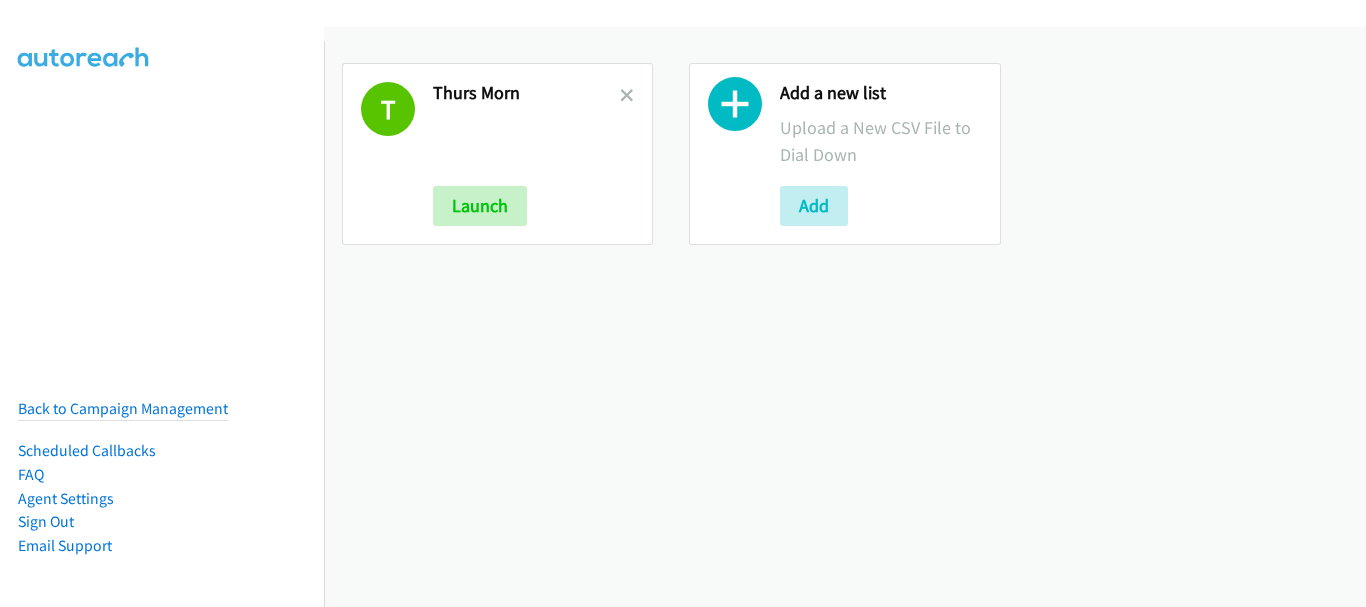 scroll, scrollTop: 0, scrollLeft: 0, axis: both 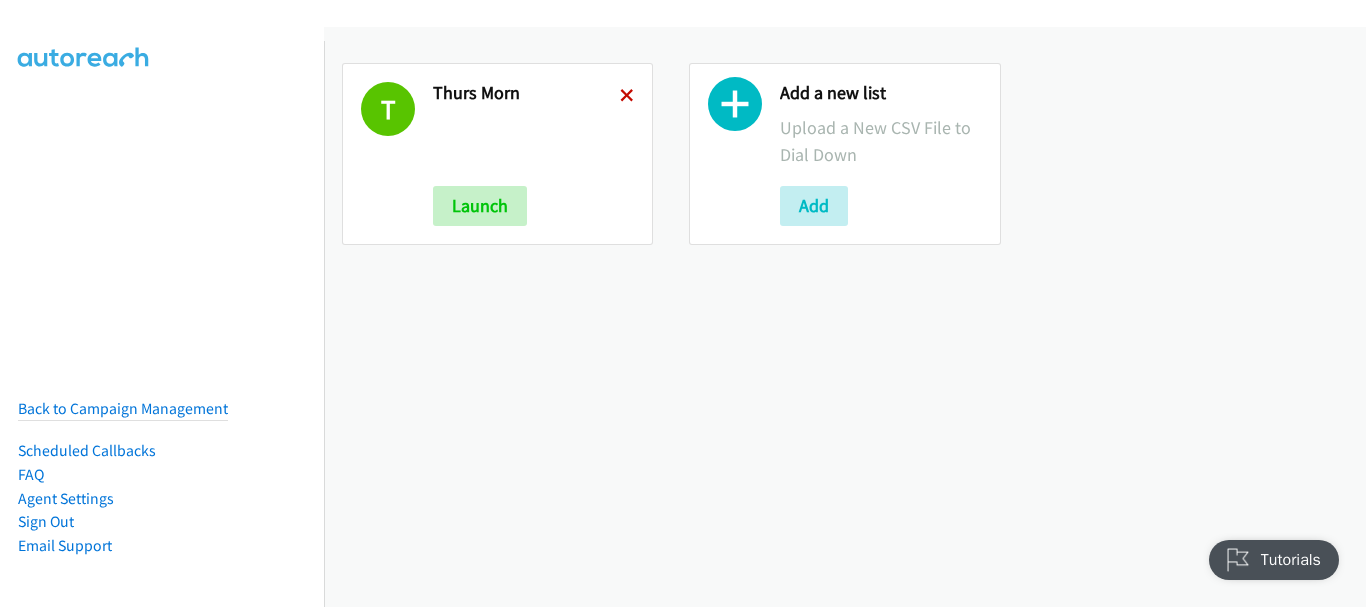 click at bounding box center (627, 97) 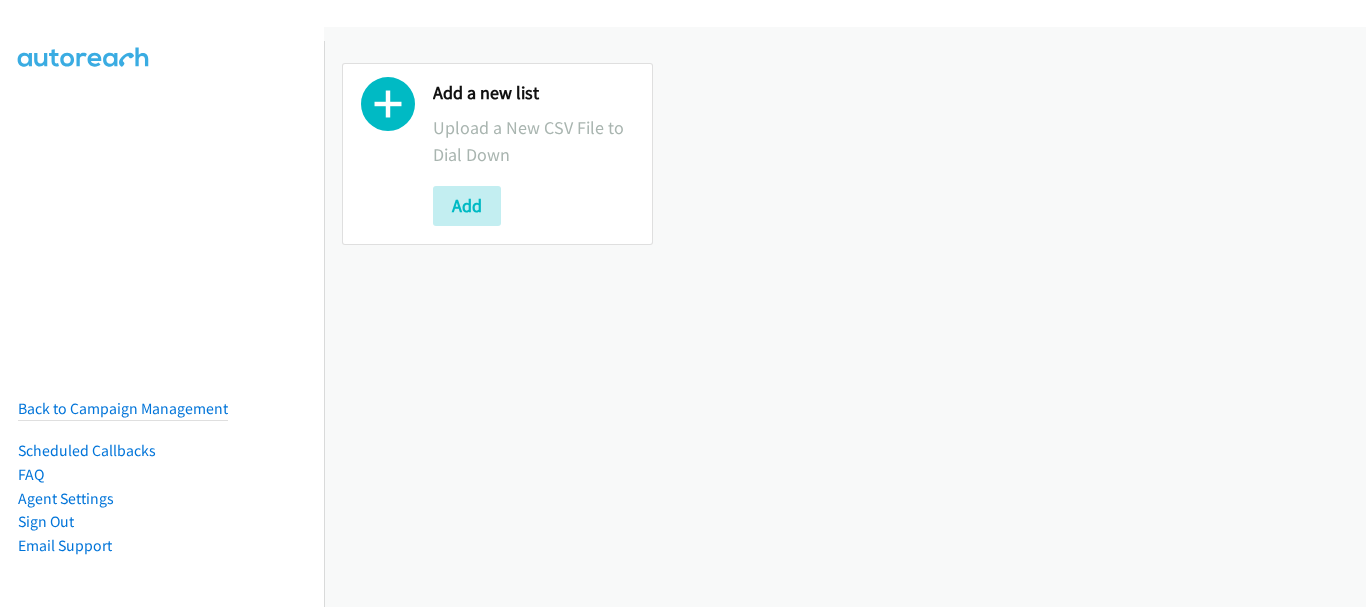 scroll, scrollTop: 0, scrollLeft: 0, axis: both 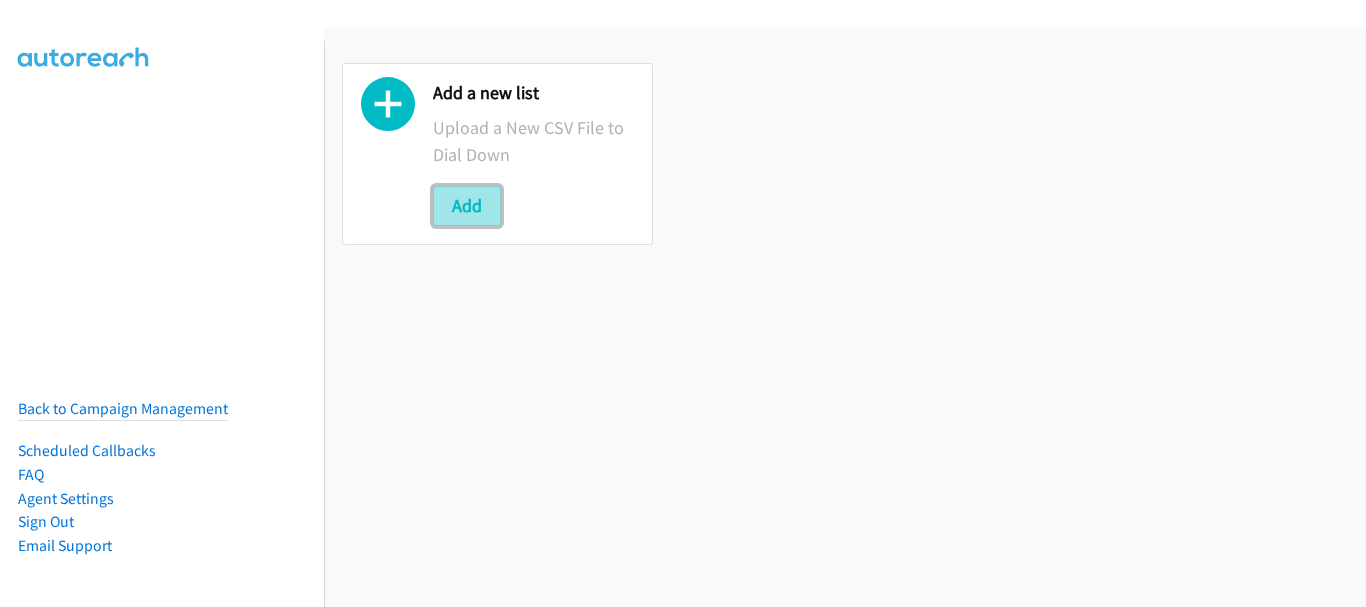 click on "Add" at bounding box center [467, 206] 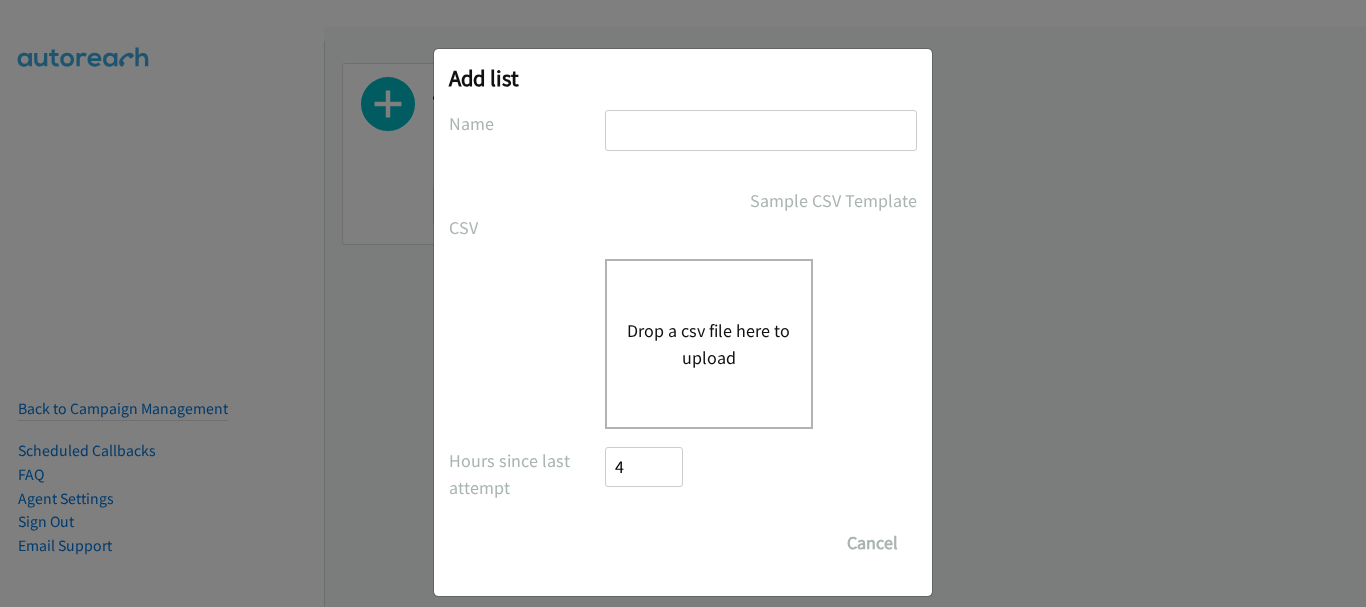 click at bounding box center (761, 130) 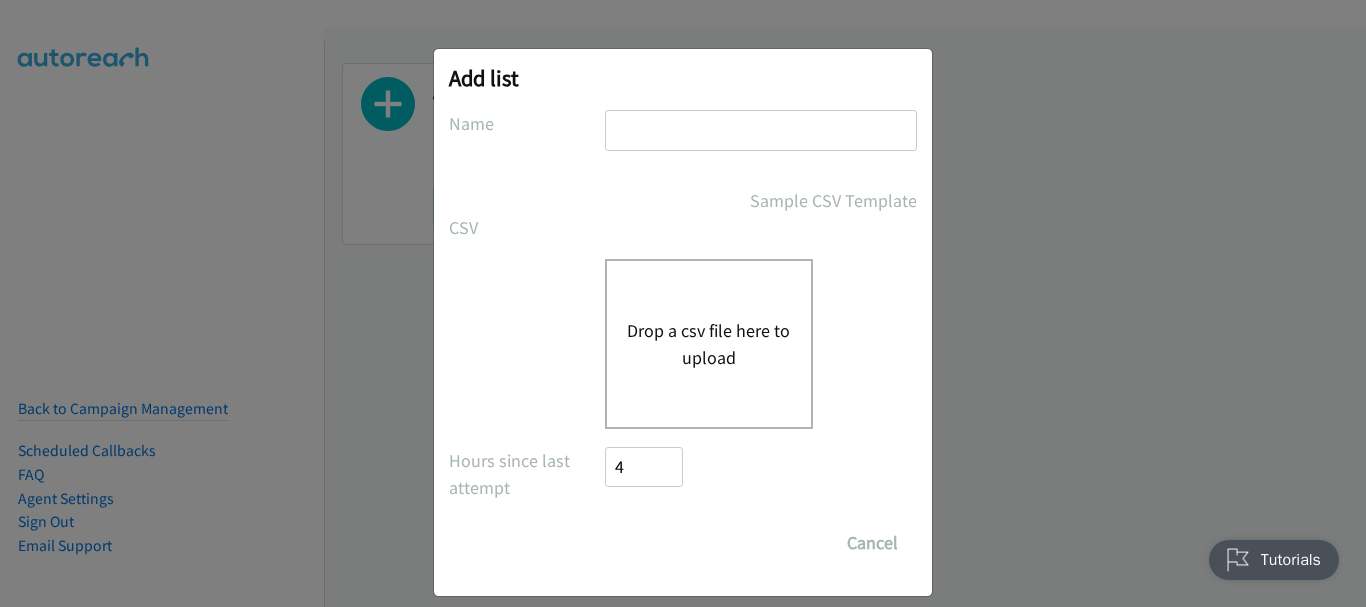scroll, scrollTop: 0, scrollLeft: 0, axis: both 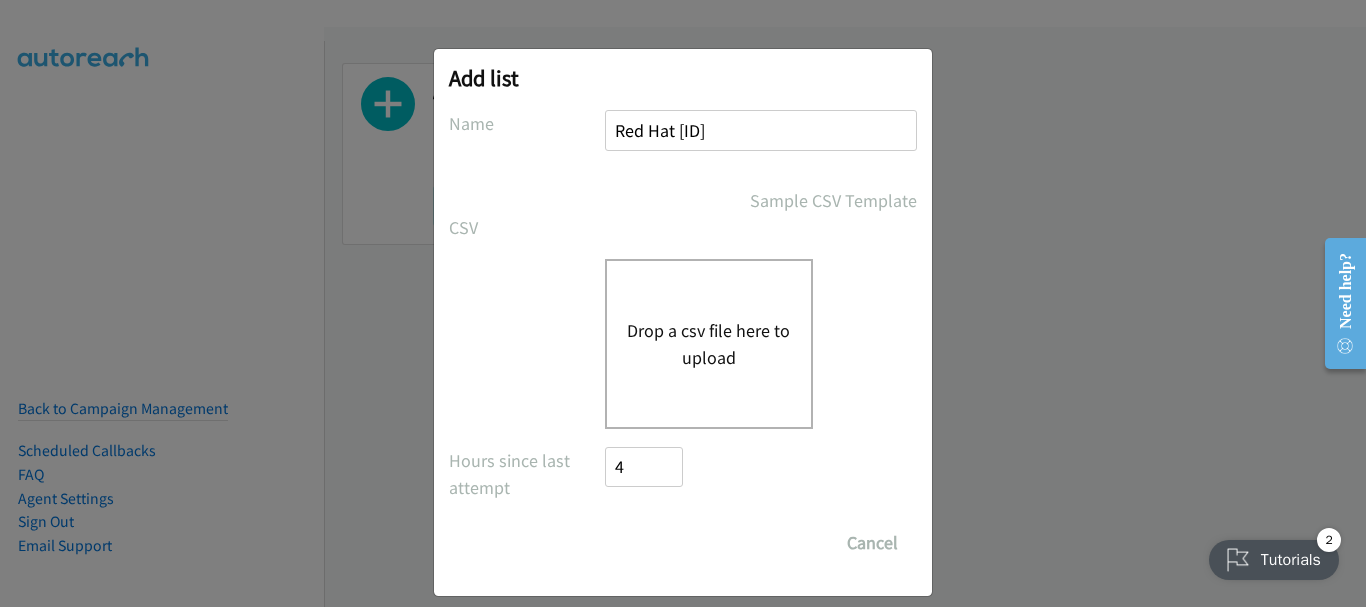 type on "Red Hat [ID]" 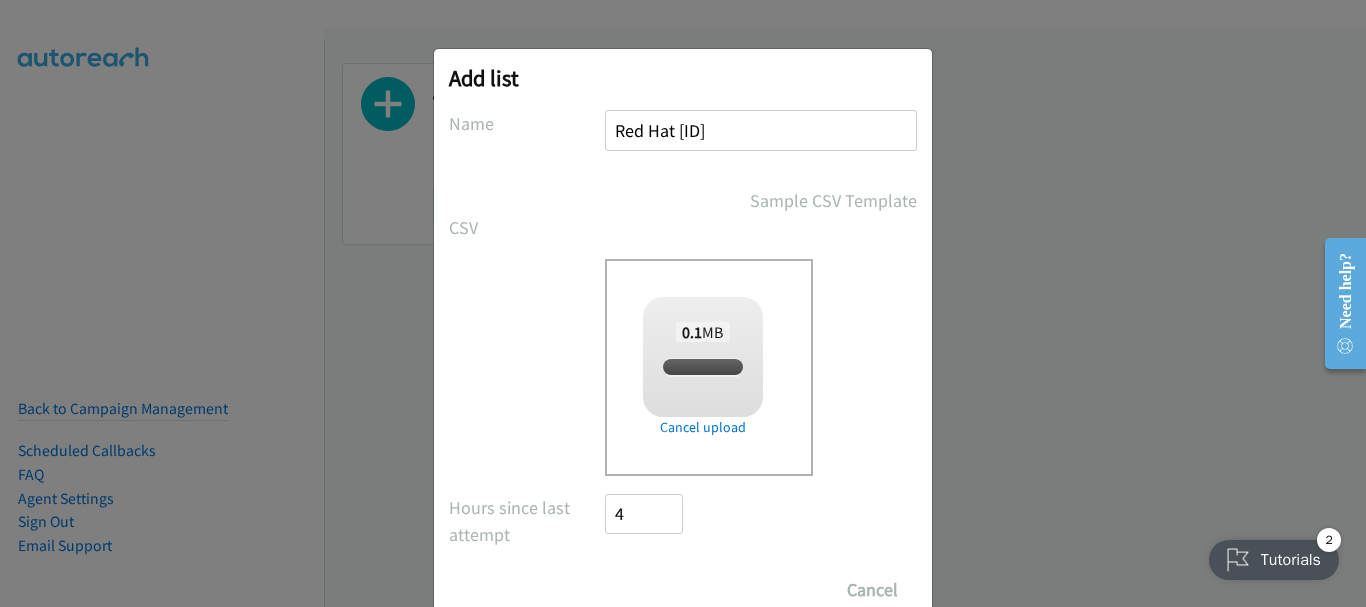checkbox on "true" 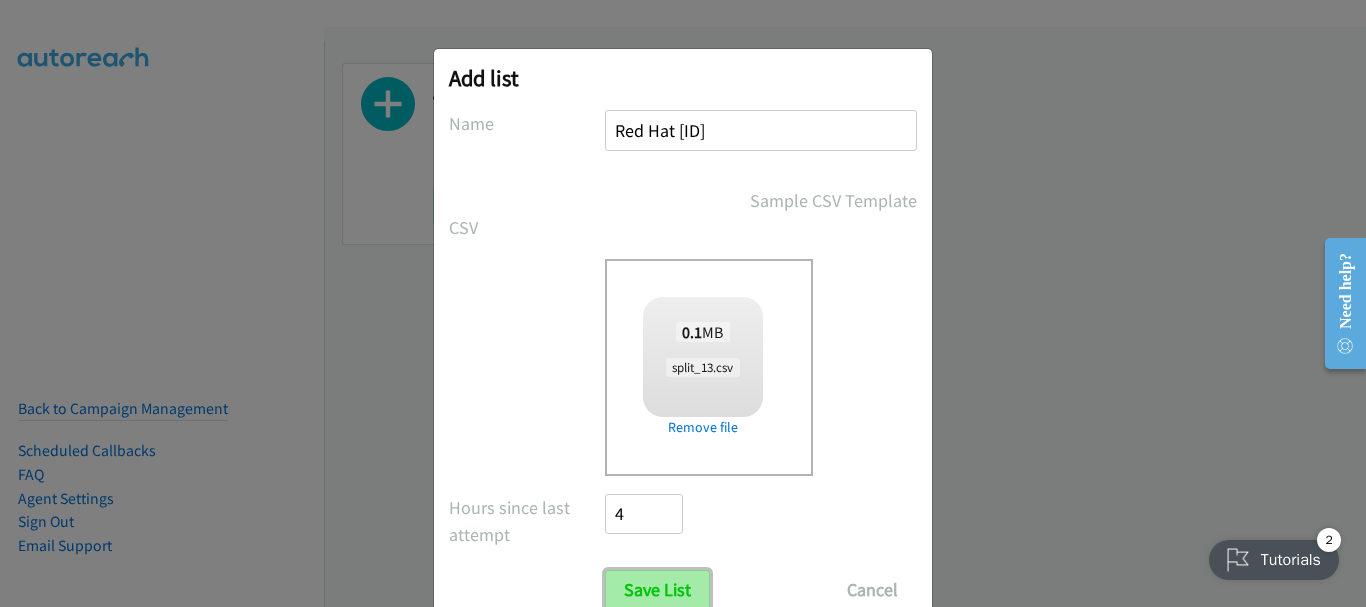 click on "Save List" at bounding box center [657, 590] 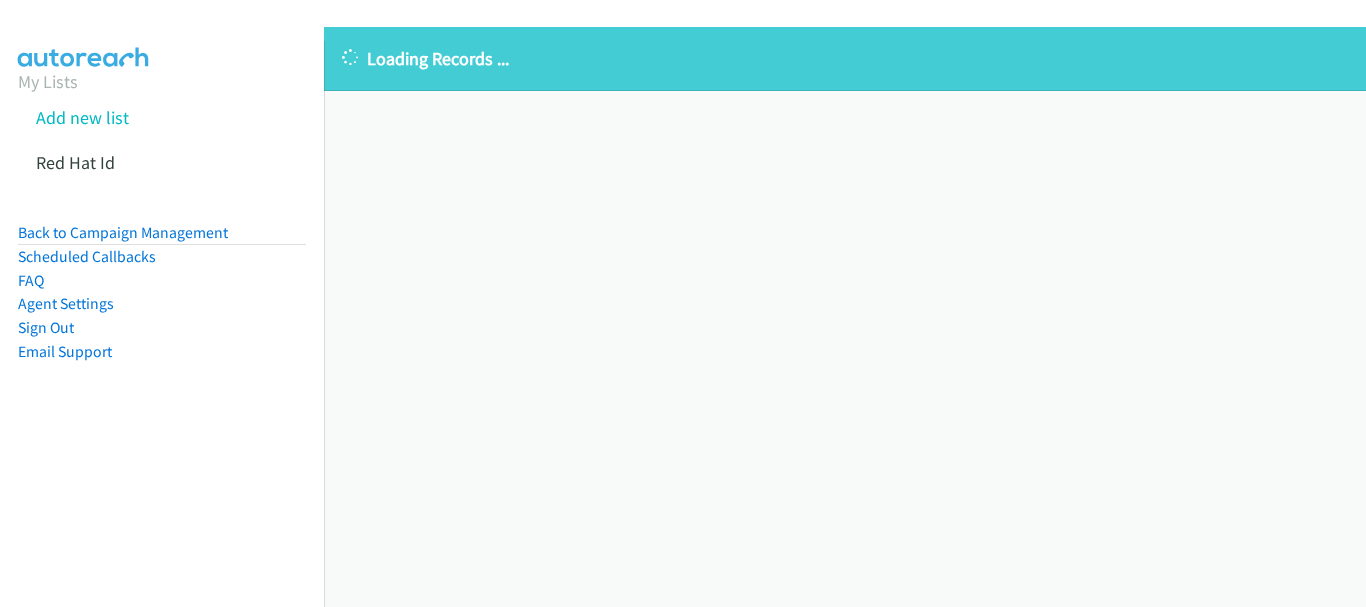 scroll, scrollTop: 0, scrollLeft: 0, axis: both 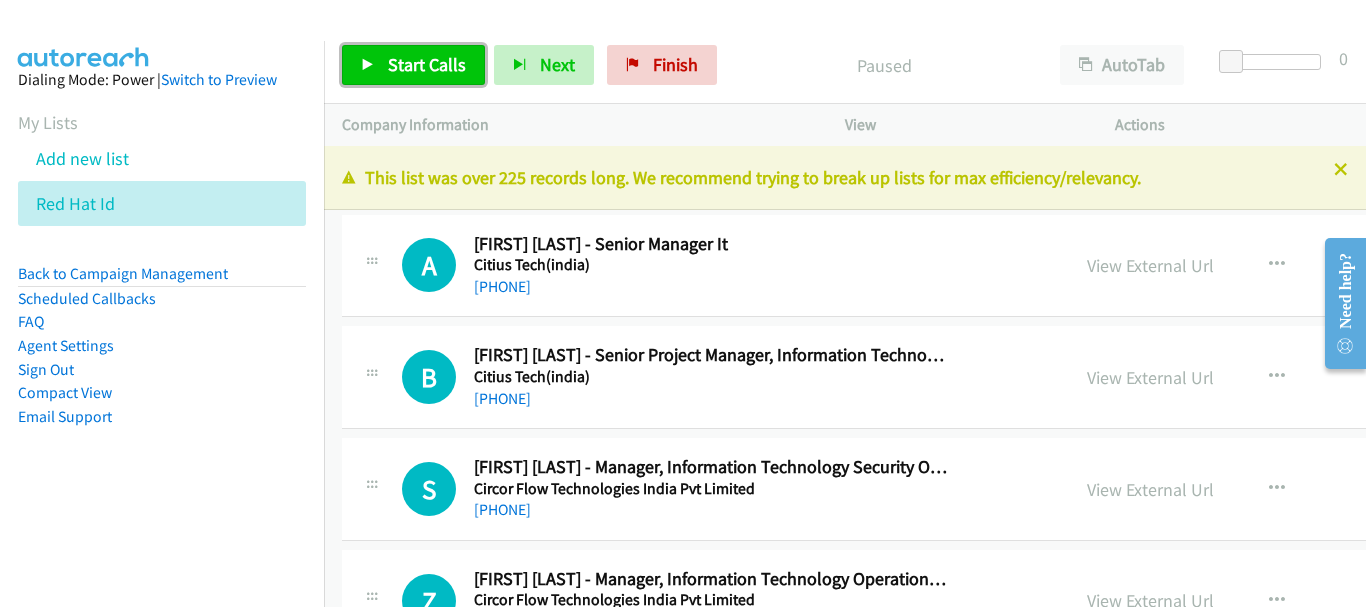 click on "Start Calls" at bounding box center (427, 64) 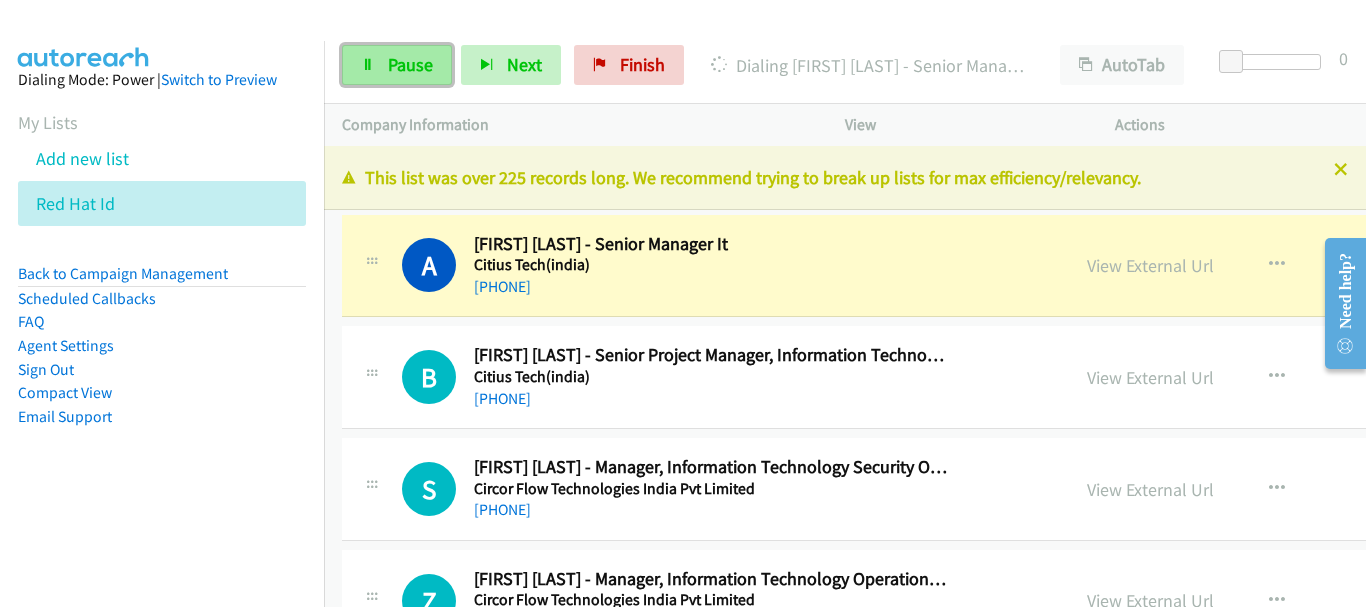 click on "Pause" at bounding box center (410, 64) 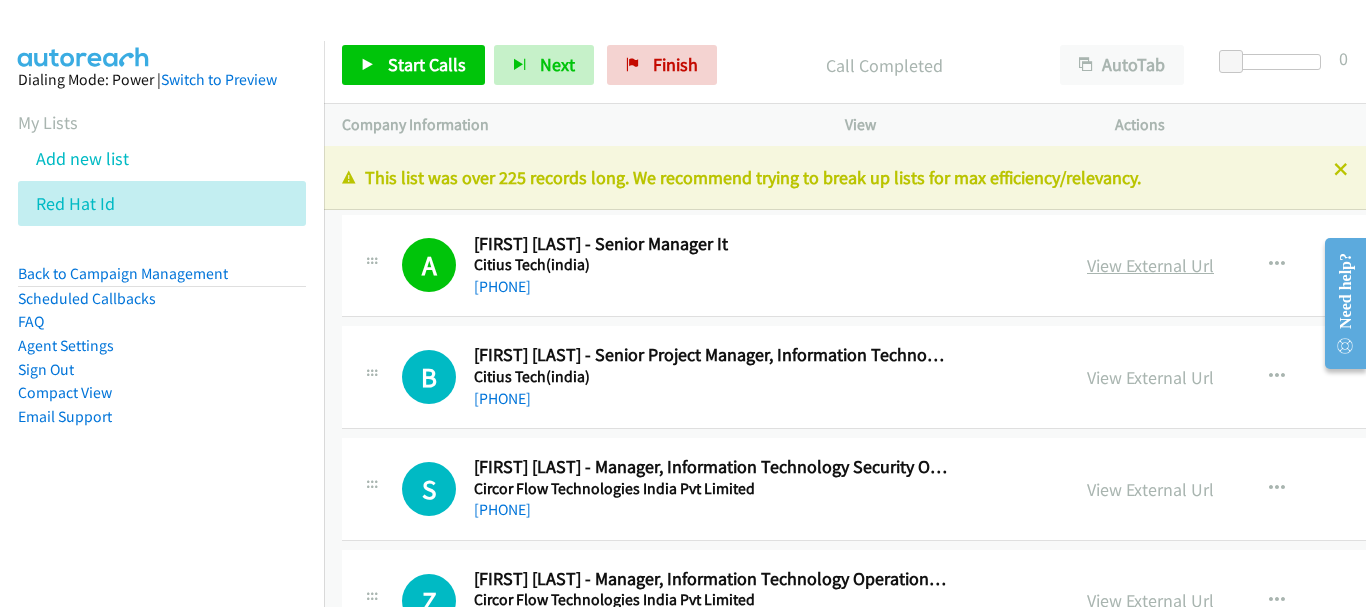 click on "View External Url" at bounding box center (1150, 265) 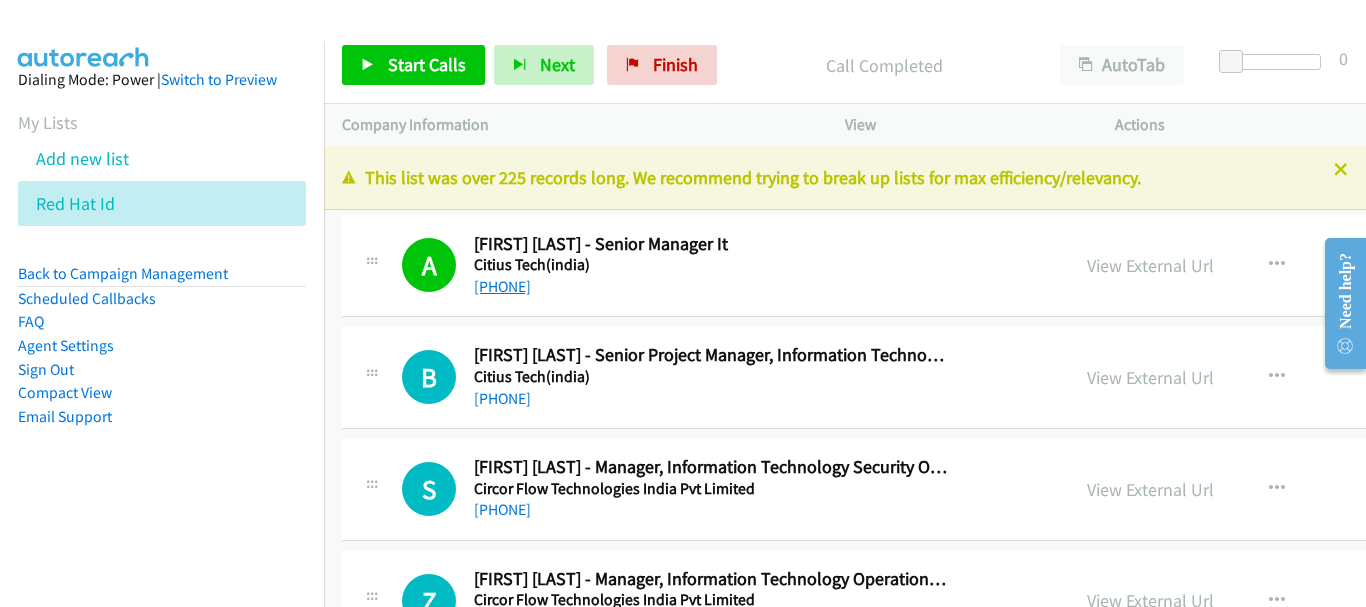 click on "[PHONE]" at bounding box center [502, 286] 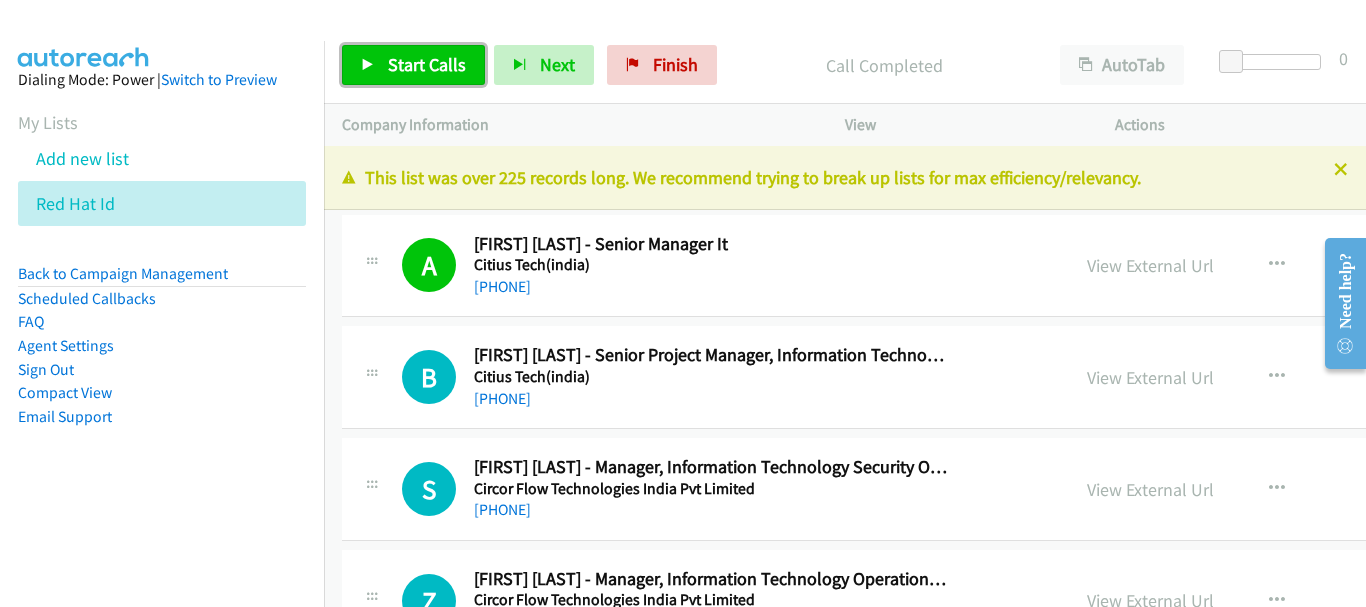 click on "Start Calls" at bounding box center (427, 64) 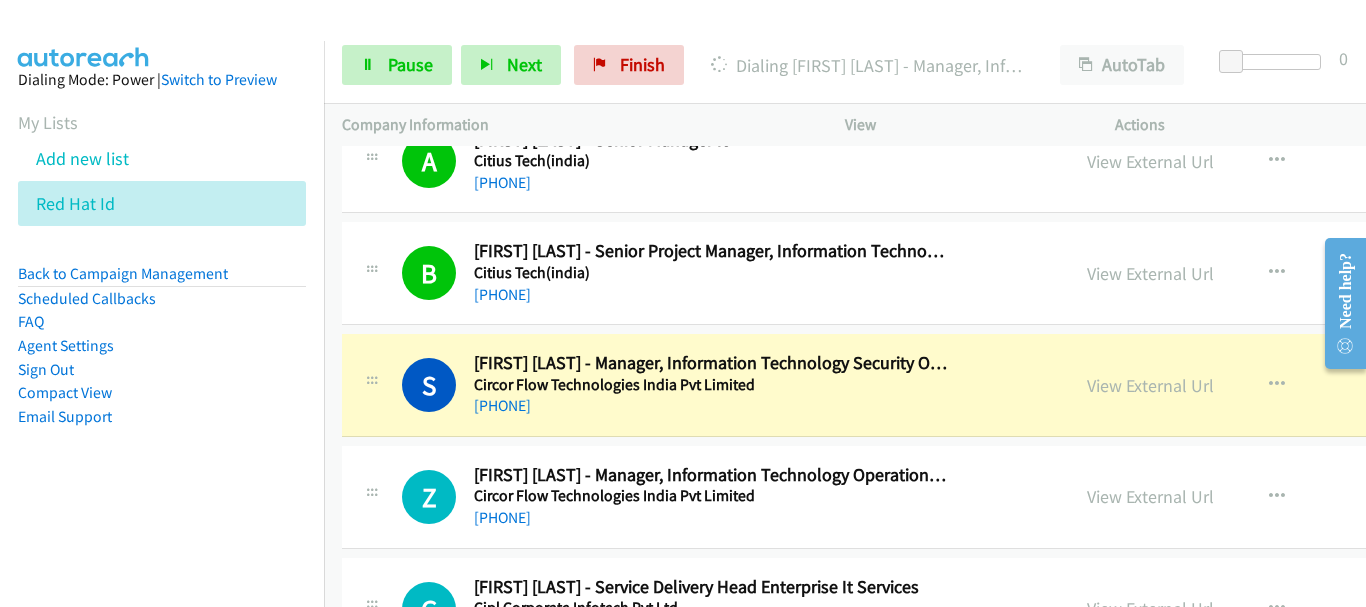 scroll, scrollTop: 100, scrollLeft: 0, axis: vertical 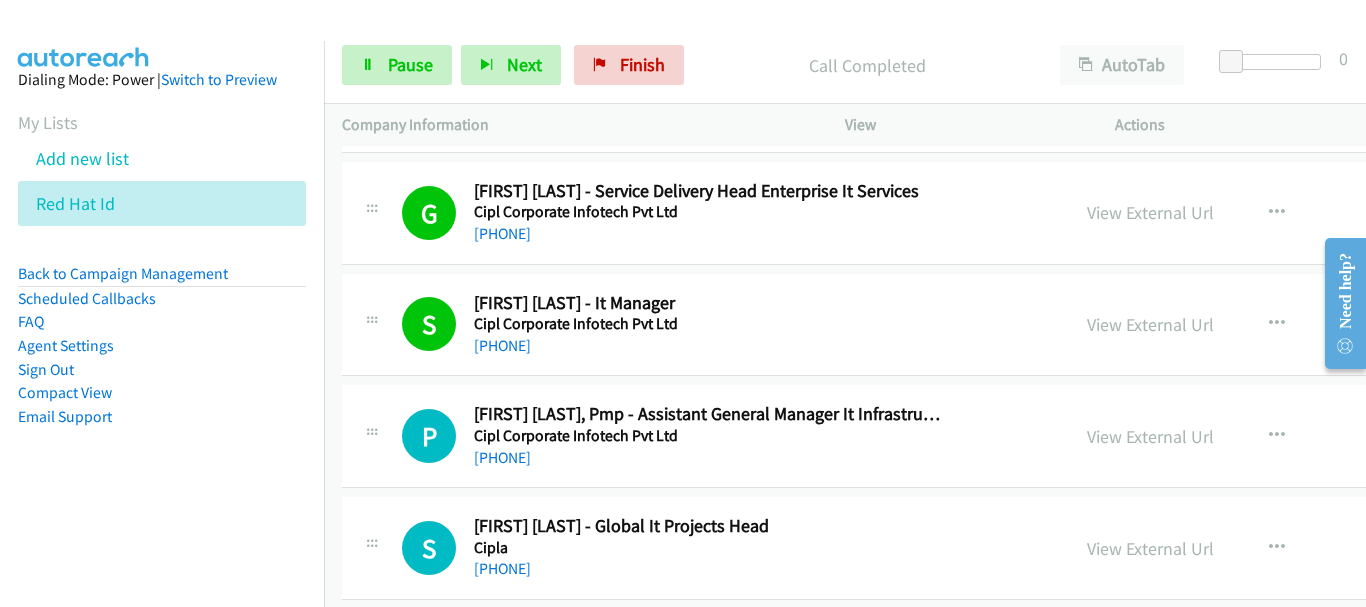 click on "Cipl   Corporate Infotech Pvt Ltd" at bounding box center (711, 436) 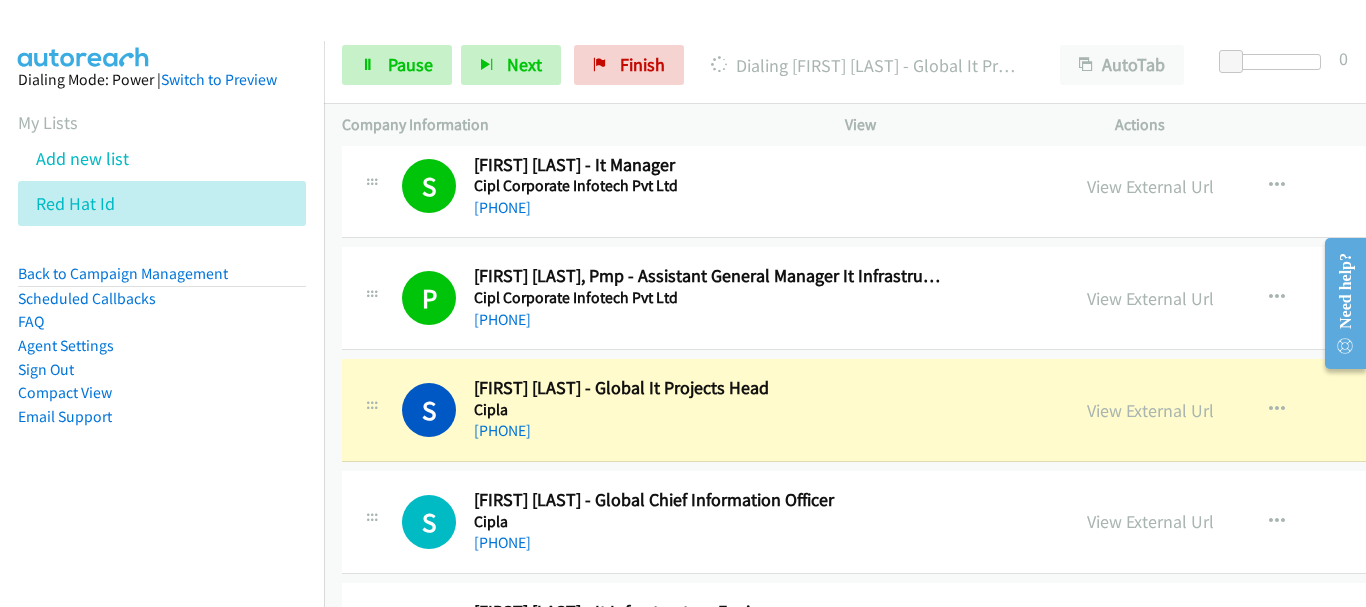 scroll, scrollTop: 700, scrollLeft: 0, axis: vertical 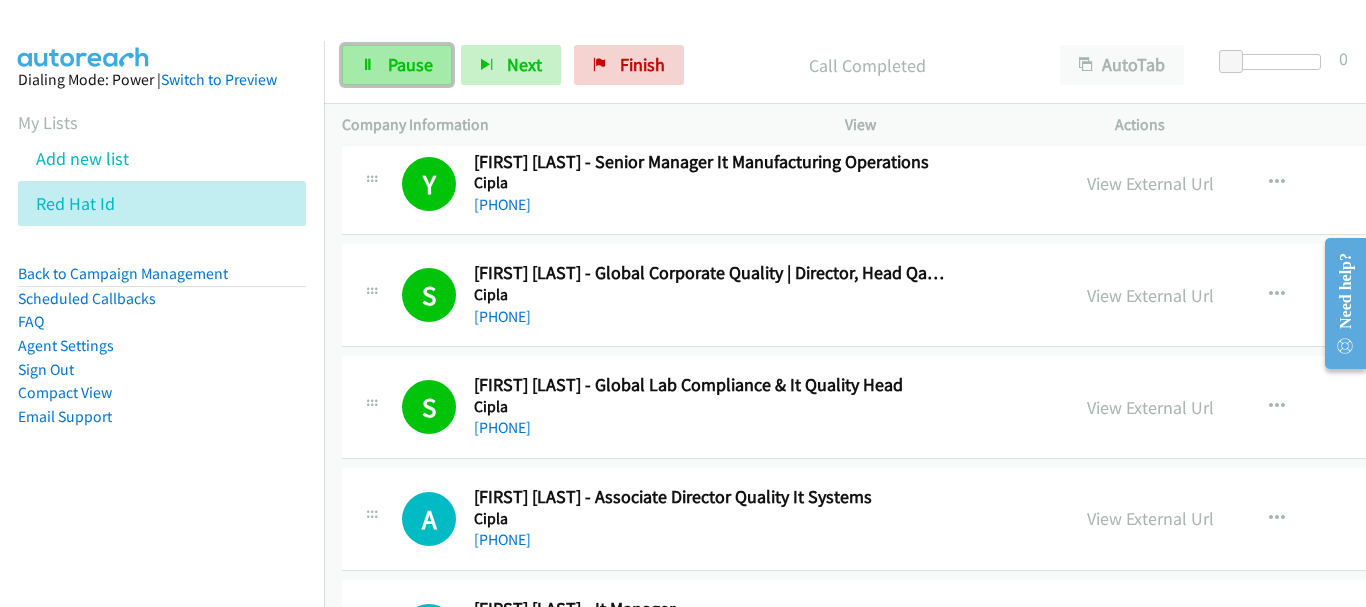 click on "Pause" at bounding box center [410, 64] 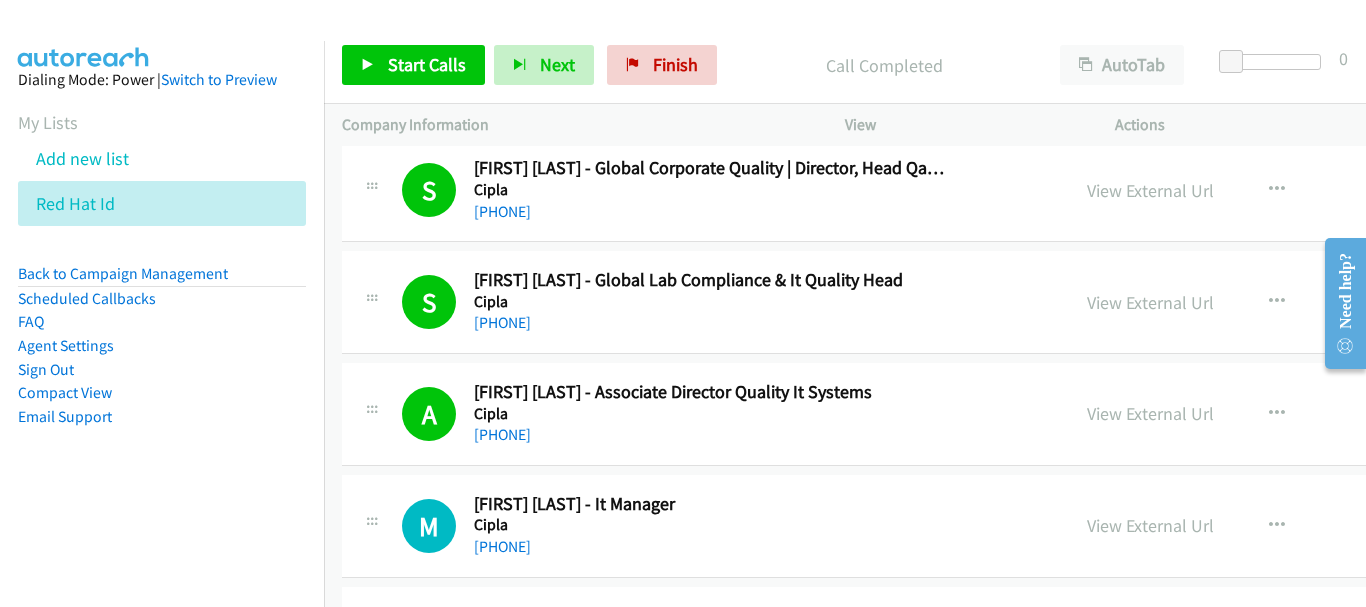 scroll, scrollTop: 1400, scrollLeft: 0, axis: vertical 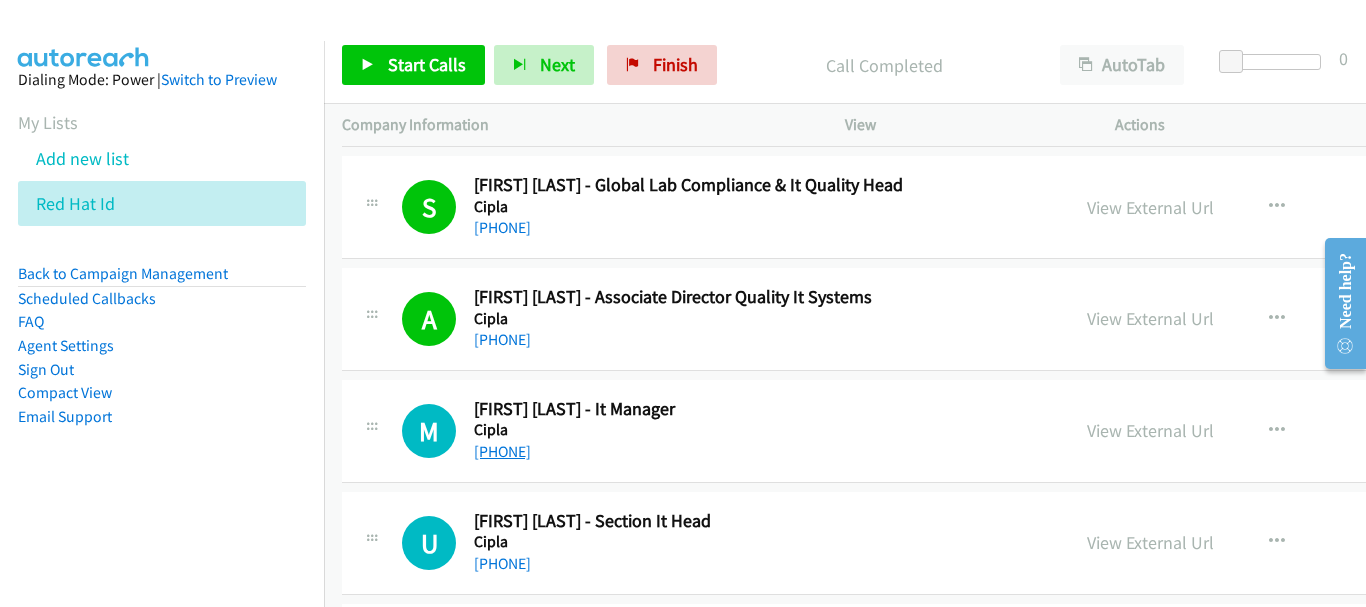 click on "[PHONE]" at bounding box center [502, 451] 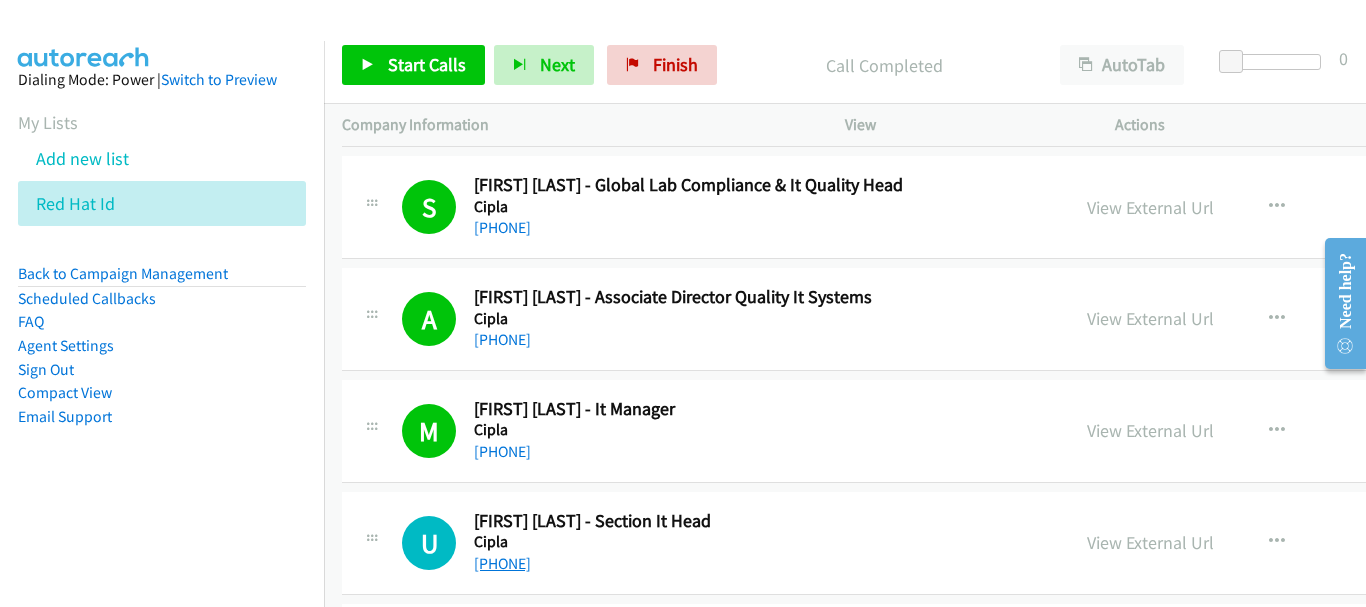 click on "[PHONE]" at bounding box center (502, 563) 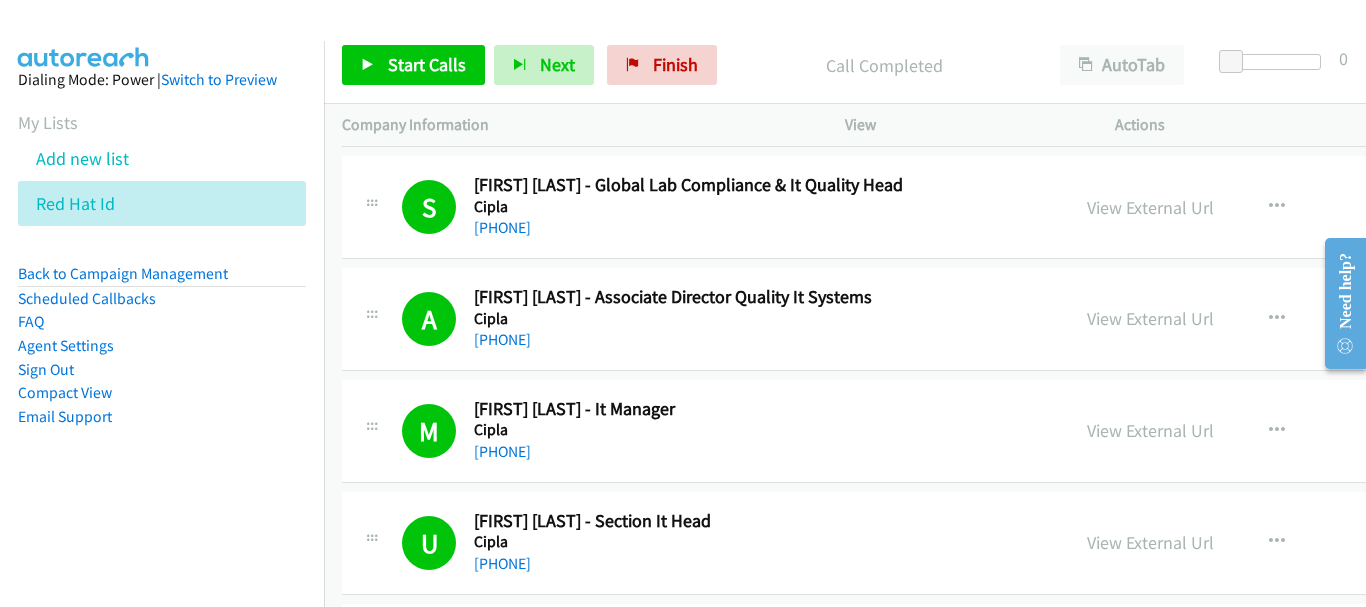 scroll, scrollTop: 1700, scrollLeft: 0, axis: vertical 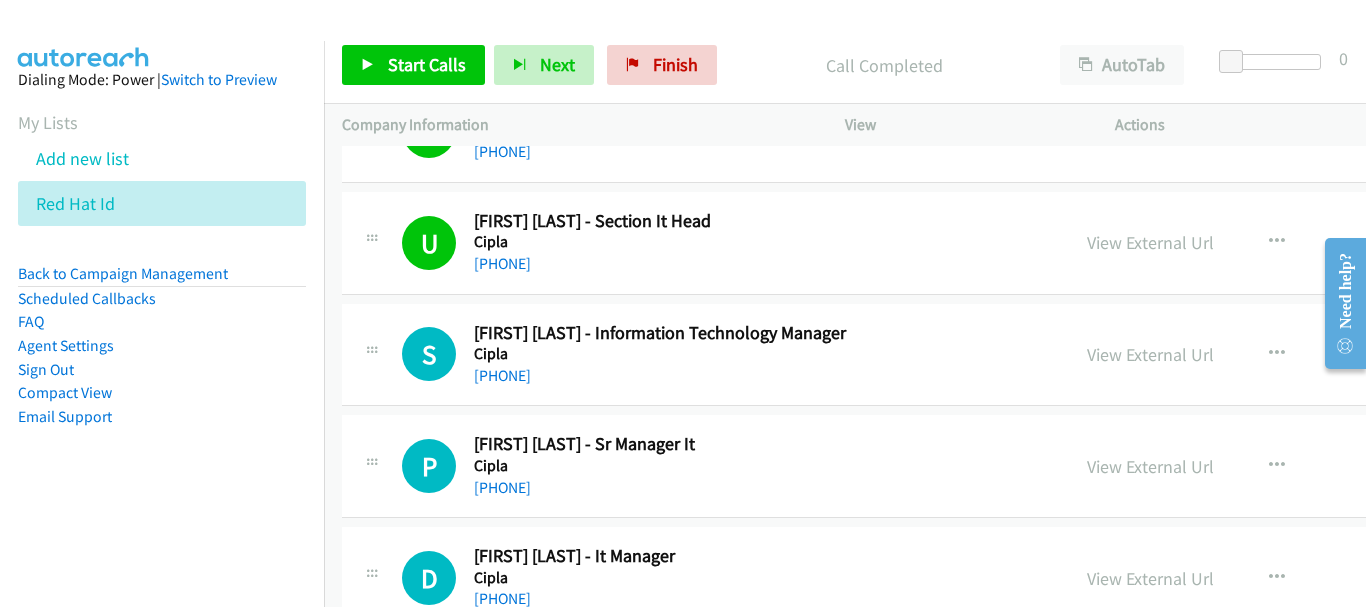 click on "[PHONE]" at bounding box center [711, 376] 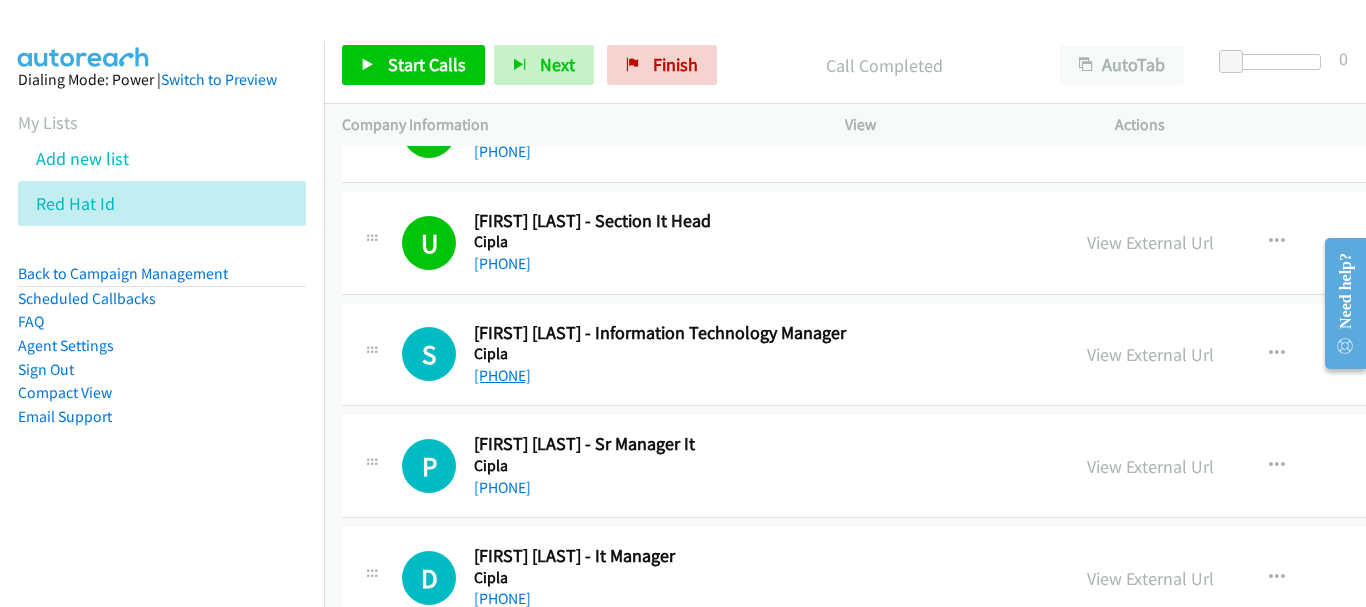 click on "[PHONE]" at bounding box center (502, 375) 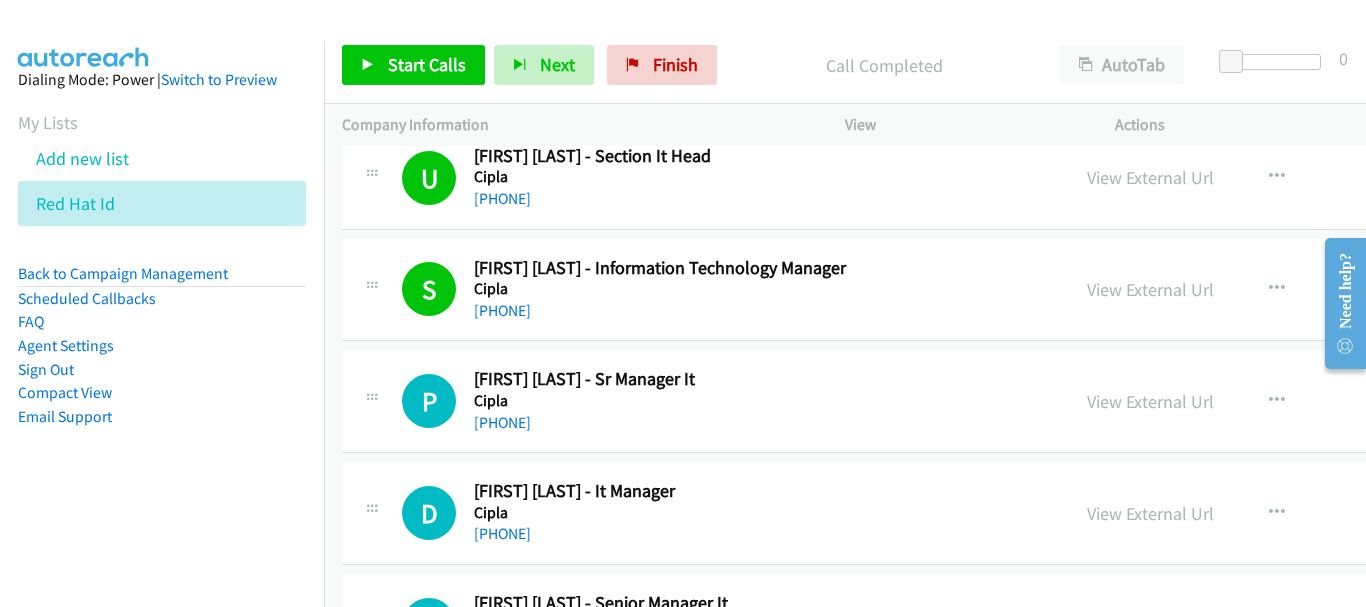 scroll, scrollTop: 1800, scrollLeft: 0, axis: vertical 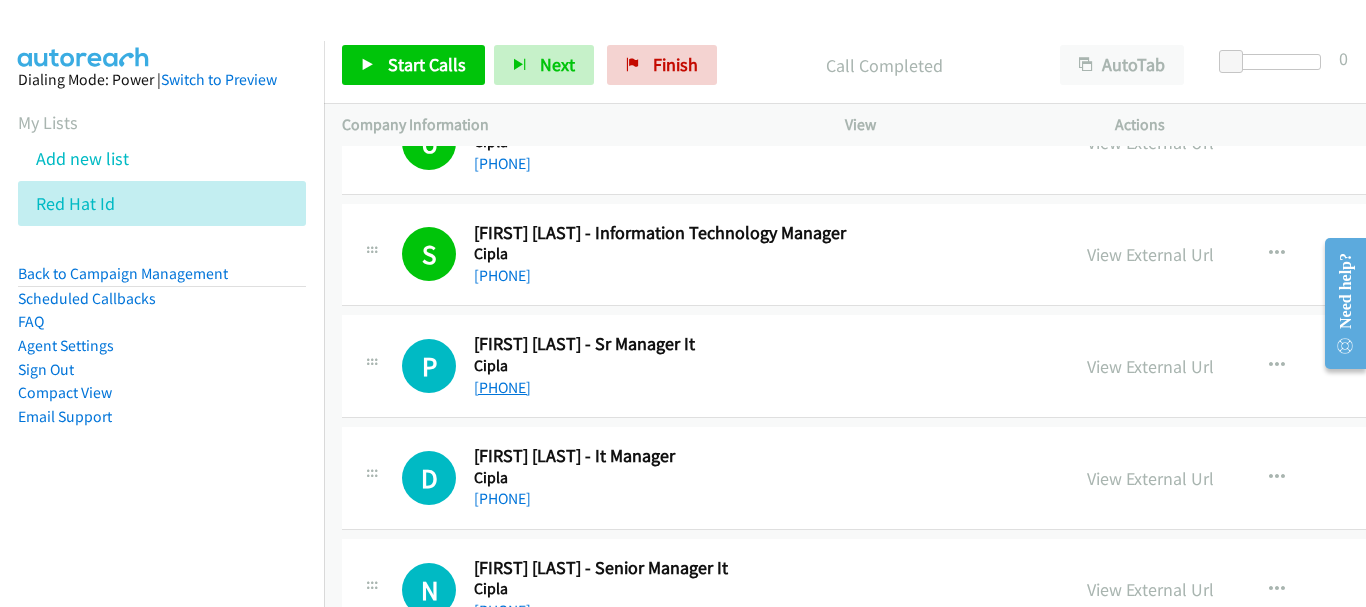 click on "[PHONE]" at bounding box center [502, 387] 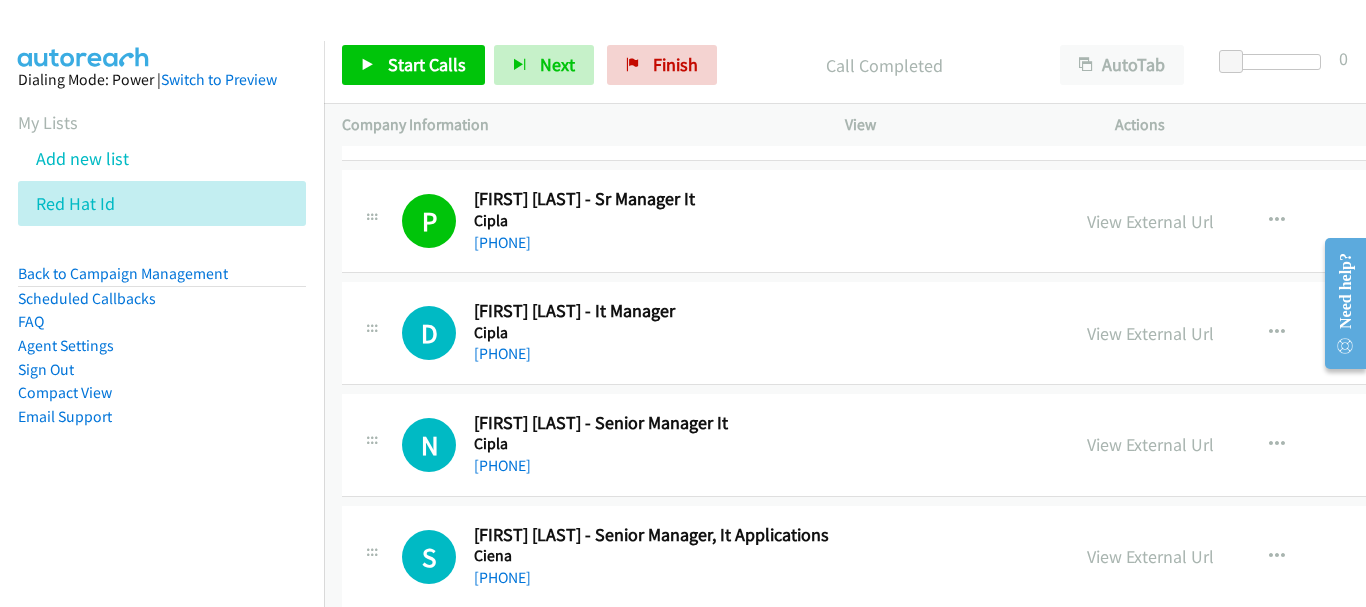 scroll, scrollTop: 2000, scrollLeft: 0, axis: vertical 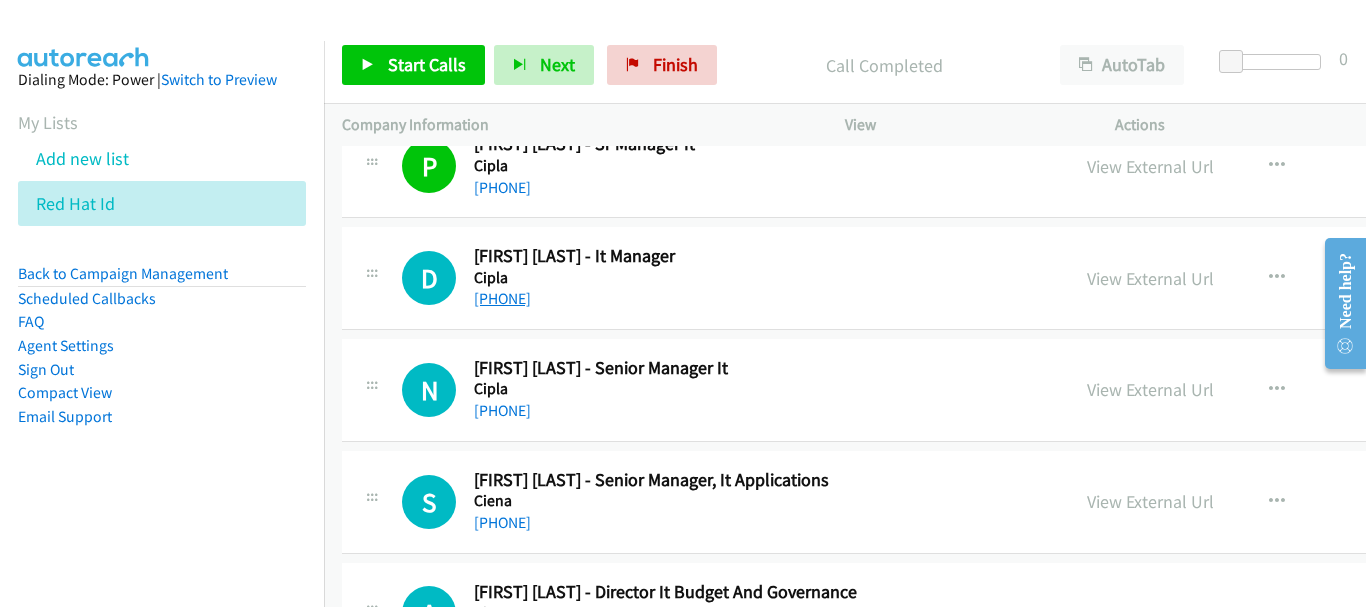 click on "[PHONE]" at bounding box center [502, 298] 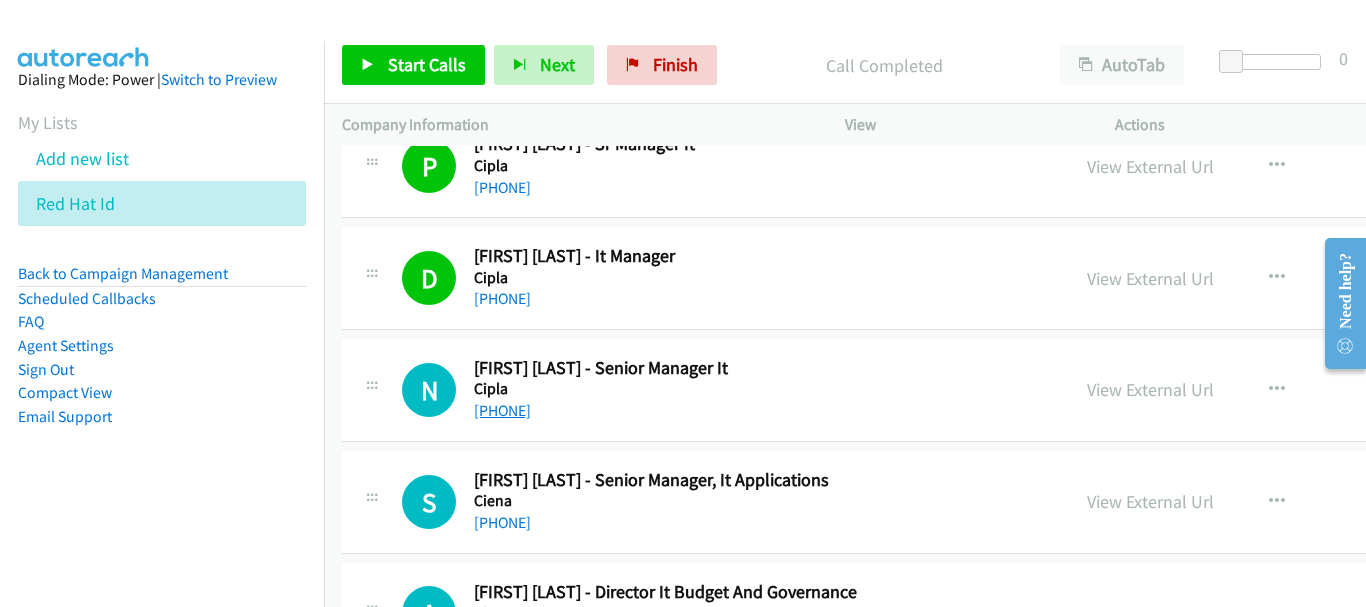 click on "[PHONE]" at bounding box center [502, 410] 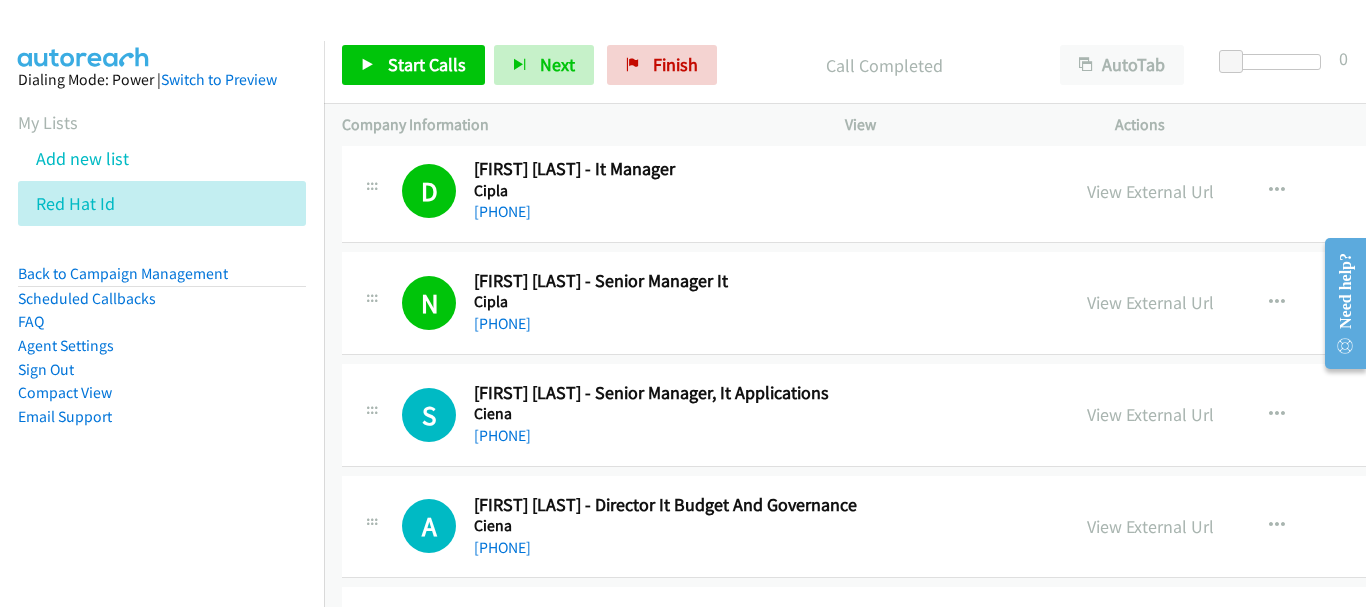 scroll, scrollTop: 2200, scrollLeft: 0, axis: vertical 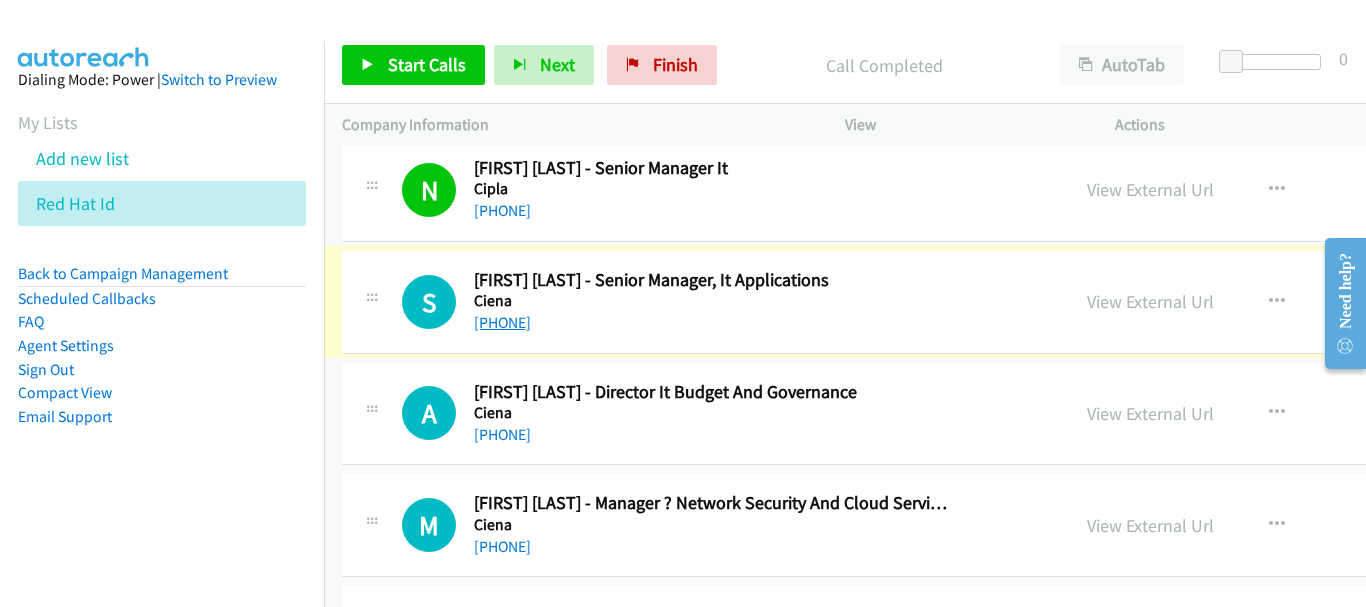 click on "[PHONE]" at bounding box center (502, 322) 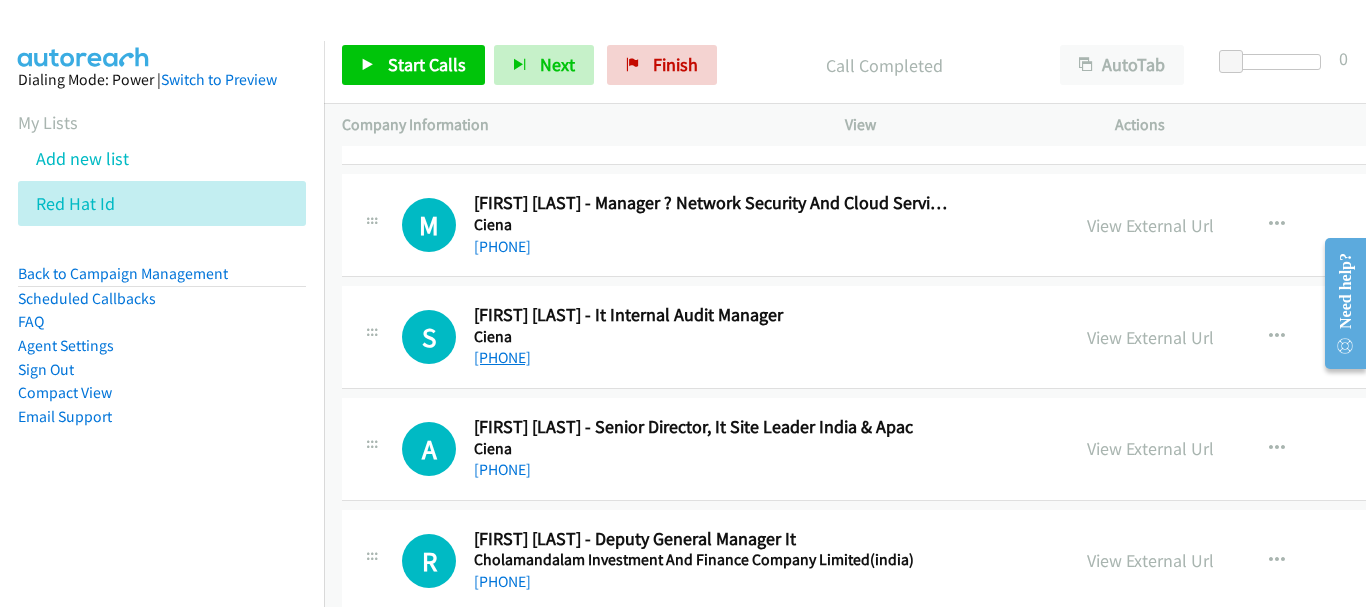 scroll, scrollTop: 2600, scrollLeft: 0, axis: vertical 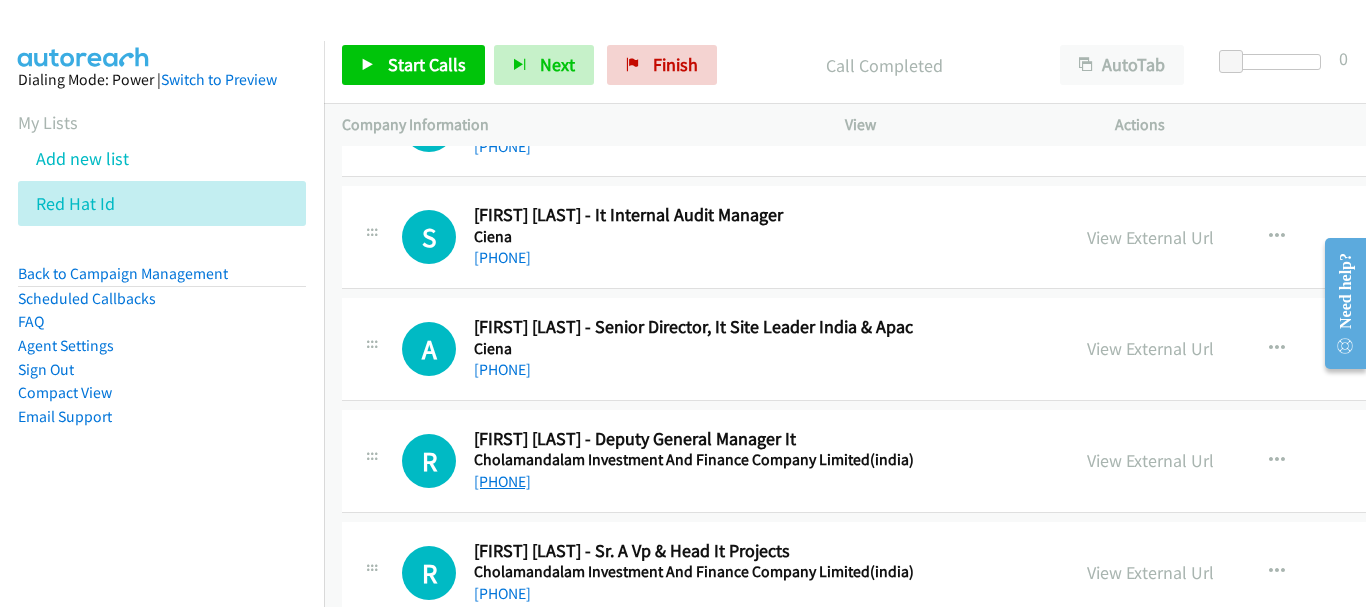 click on "[PHONE]" at bounding box center (502, 481) 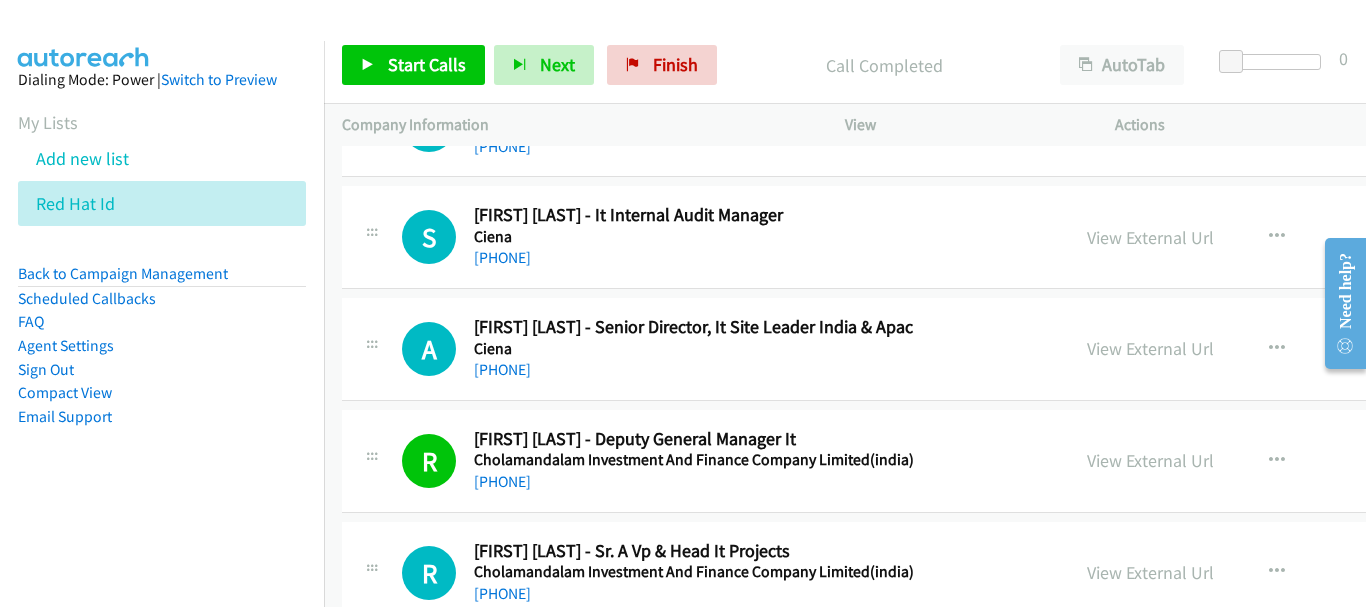 scroll, scrollTop: 2700, scrollLeft: 0, axis: vertical 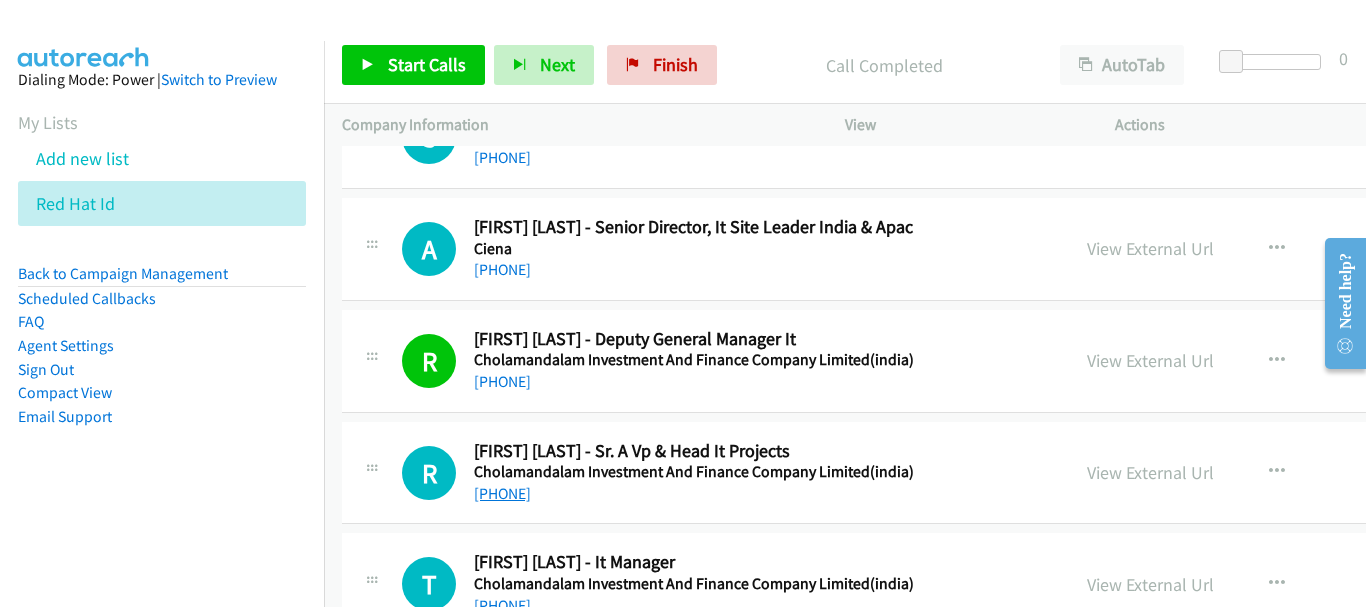 click on "[PHONE]" at bounding box center (502, 493) 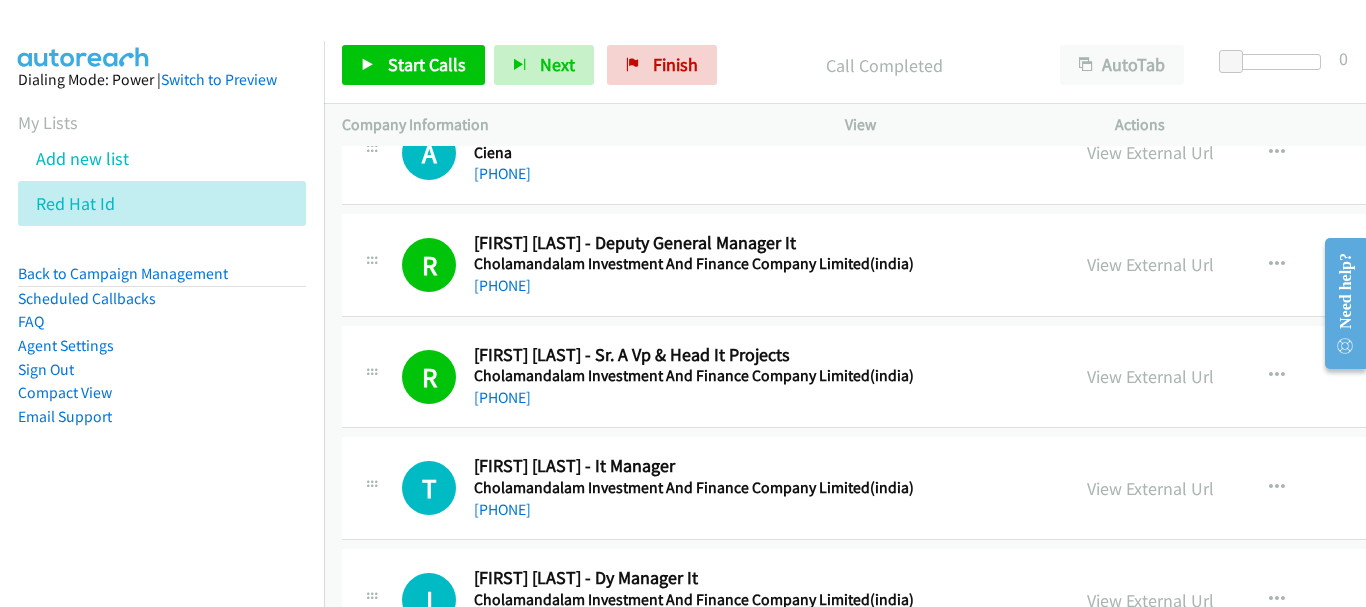 scroll, scrollTop: 2900, scrollLeft: 0, axis: vertical 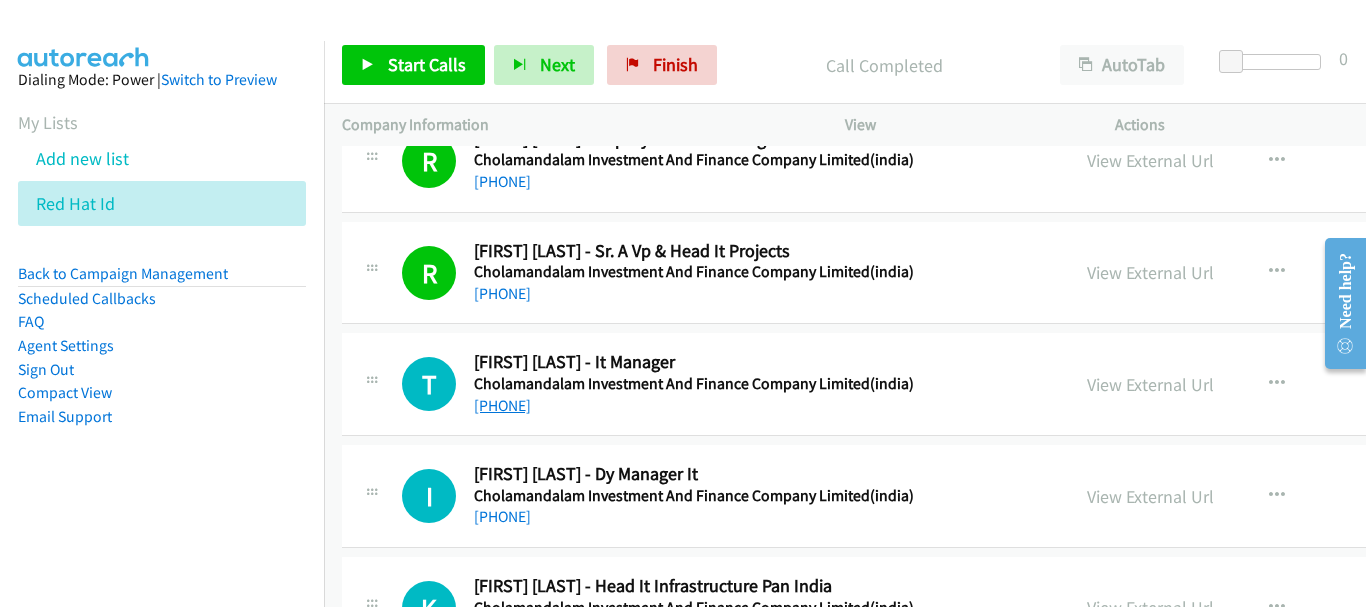 click on "[PHONE]" at bounding box center (502, 405) 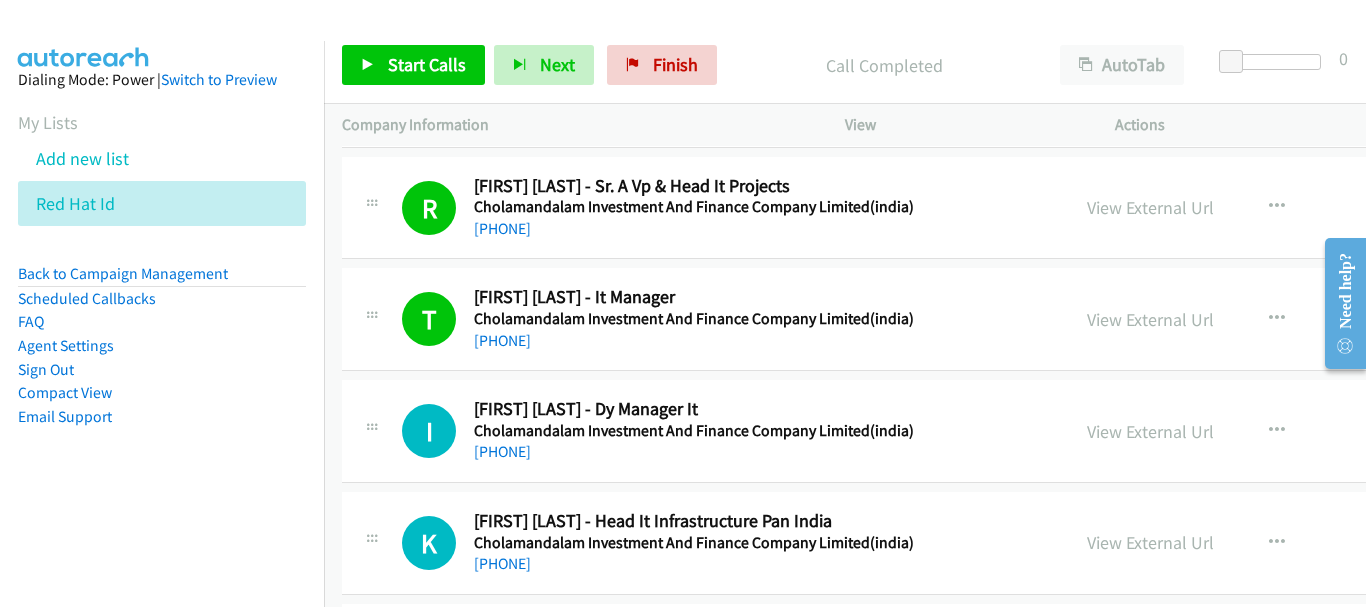 scroll, scrollTop: 3000, scrollLeft: 0, axis: vertical 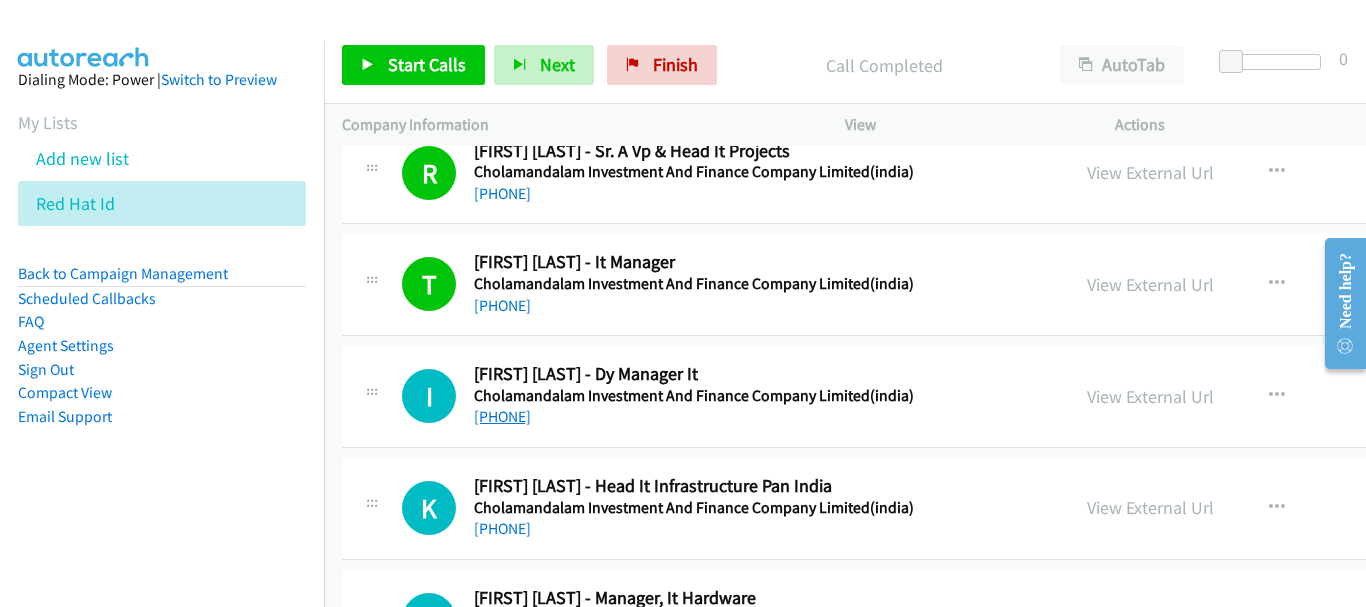 click on "[PHONE]" at bounding box center [502, 416] 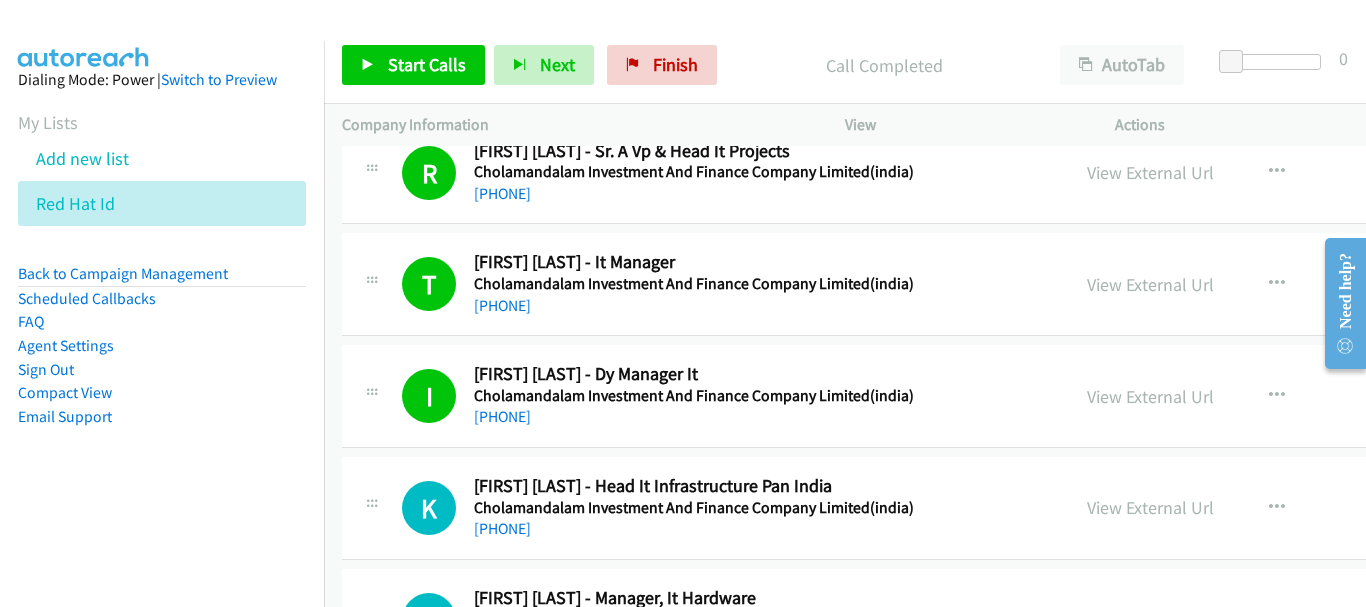 scroll, scrollTop: 3100, scrollLeft: 0, axis: vertical 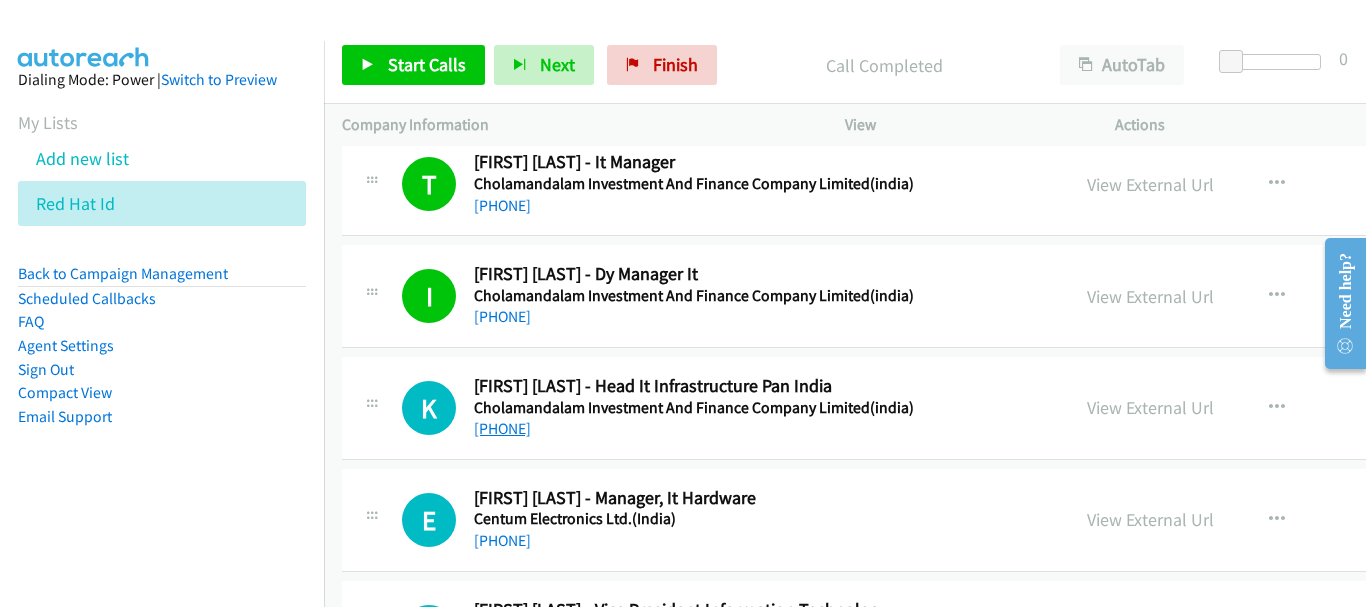 click on "[PHONE]" at bounding box center [502, 428] 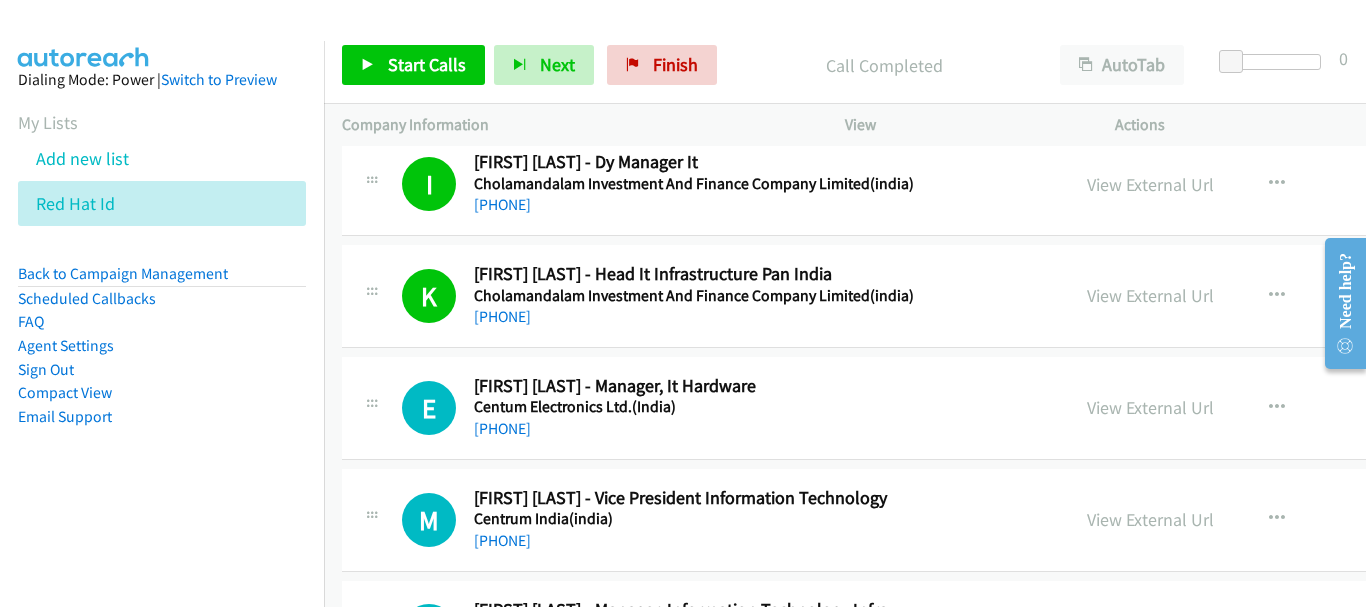 scroll, scrollTop: 3300, scrollLeft: 0, axis: vertical 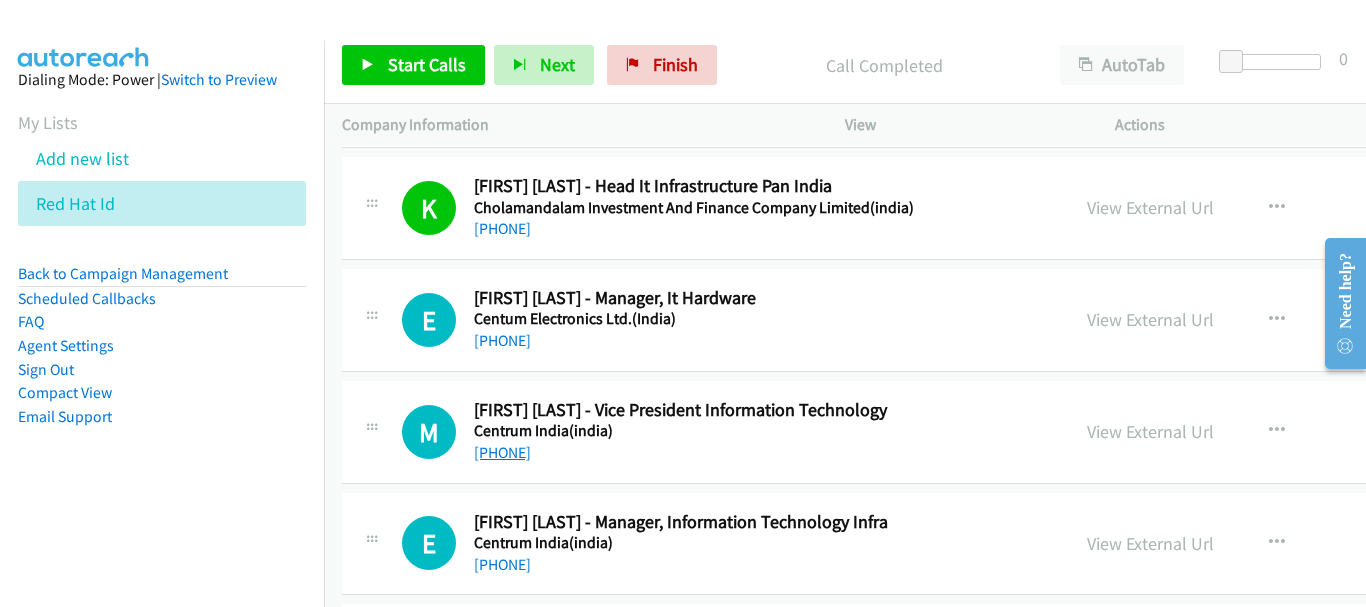 click on "[PHONE]" at bounding box center (502, 452) 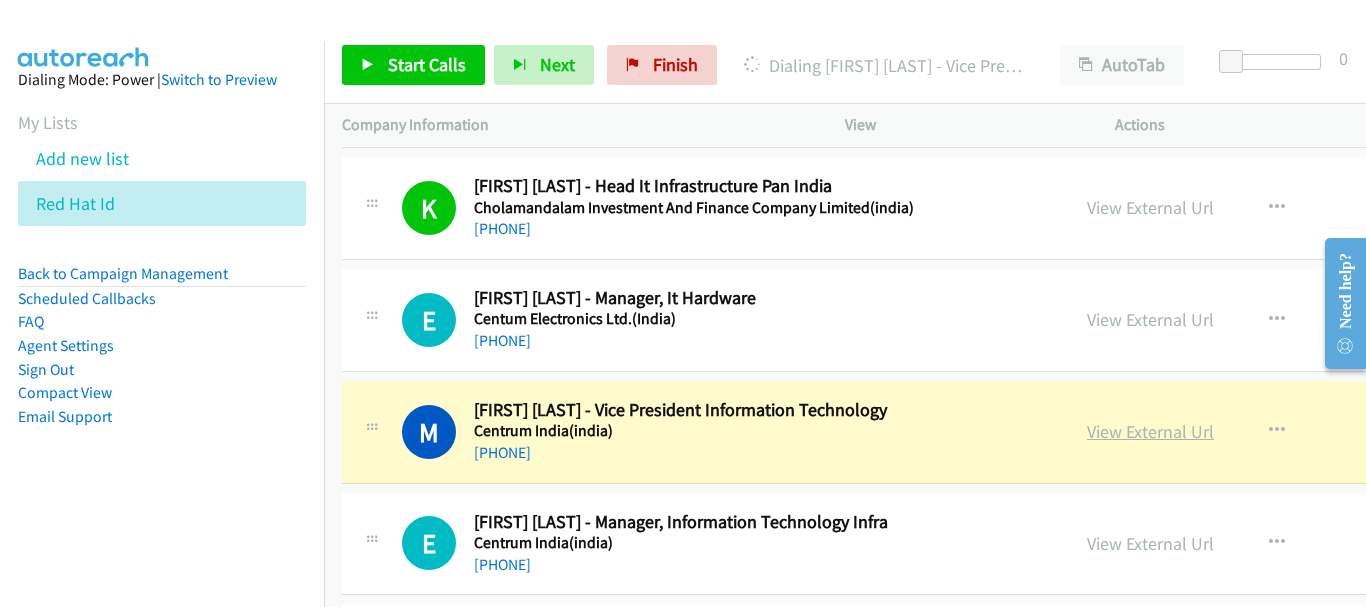 click on "View External Url" at bounding box center (1150, 431) 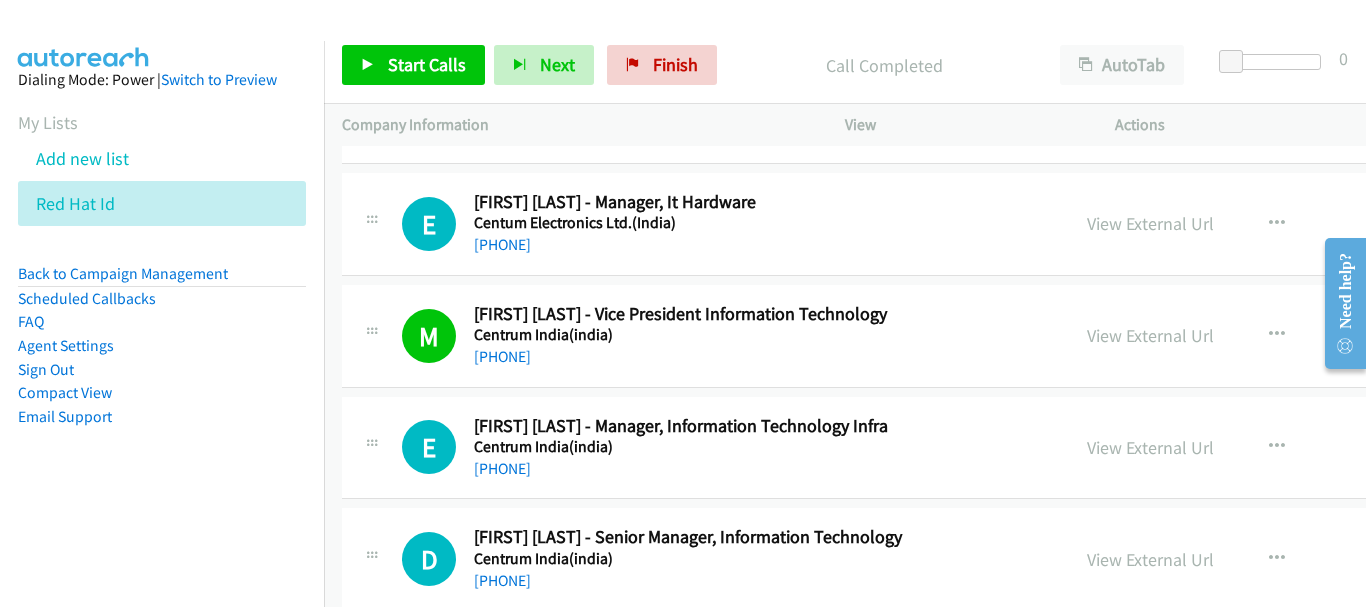scroll, scrollTop: 3500, scrollLeft: 0, axis: vertical 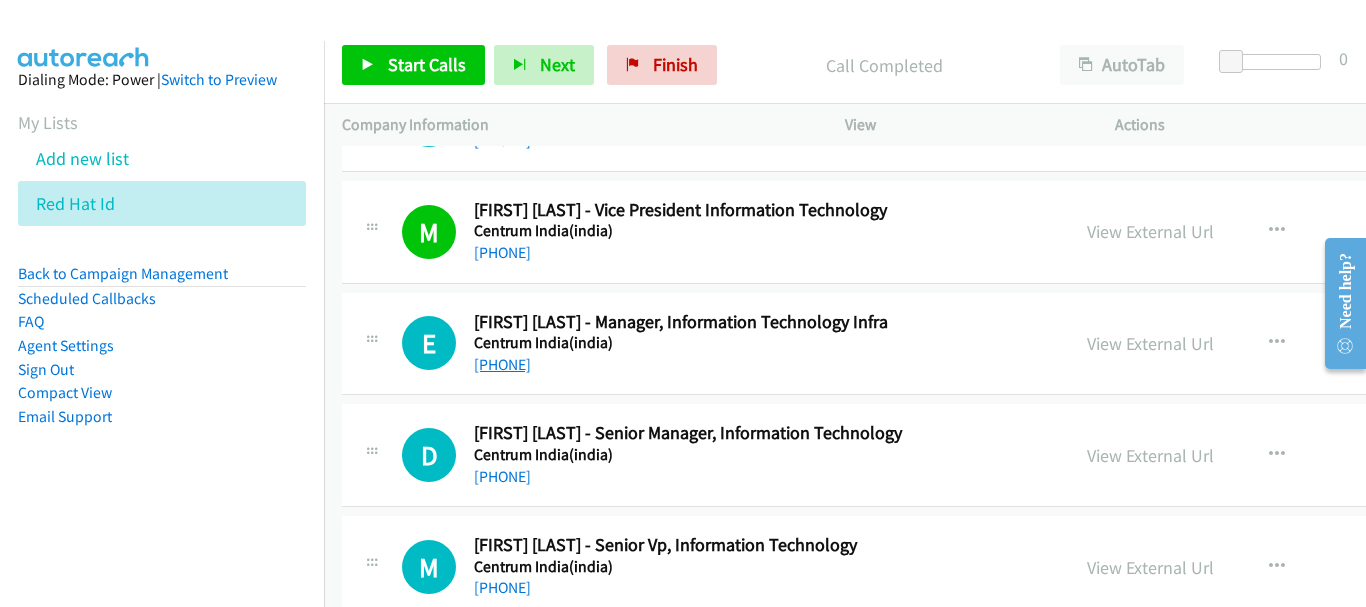 click on "[PHONE]" at bounding box center (502, 364) 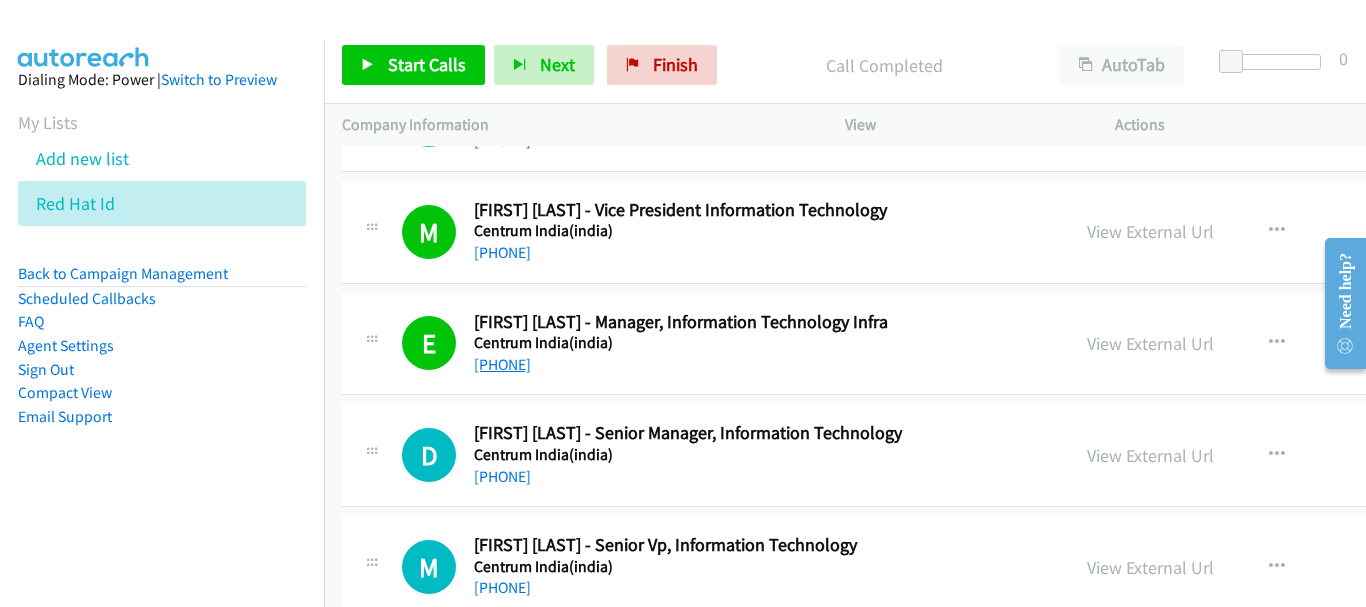 click on "[PHONE]" at bounding box center (502, 364) 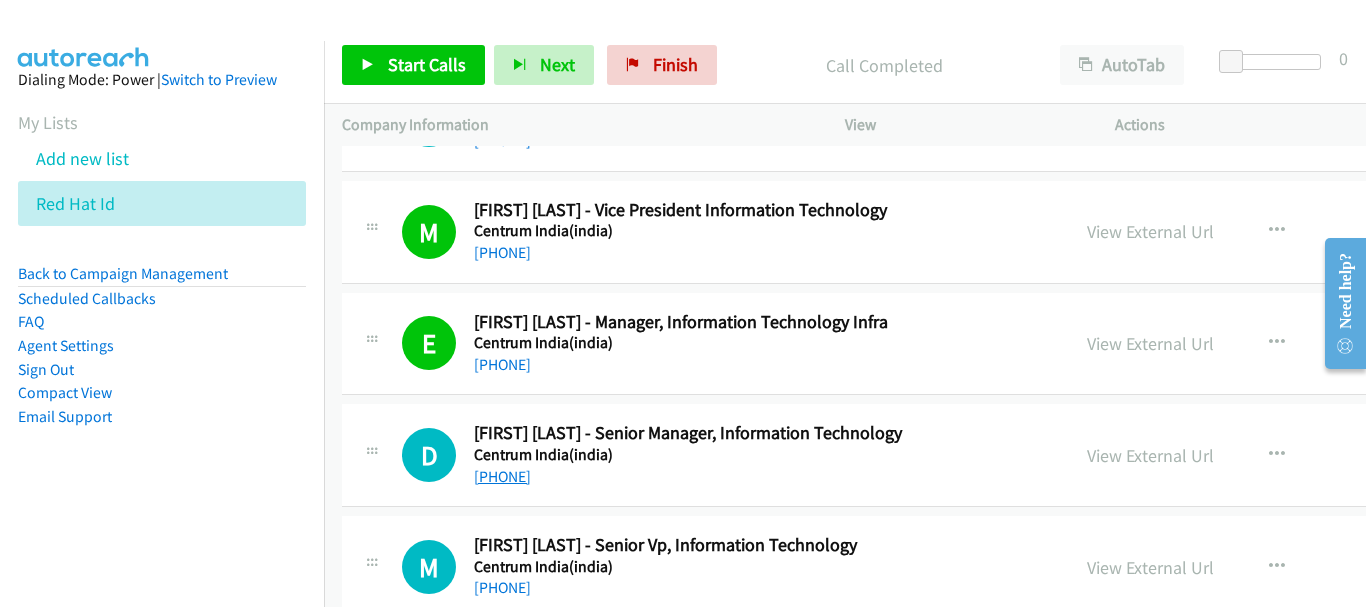 click on "[PHONE]" at bounding box center (502, 476) 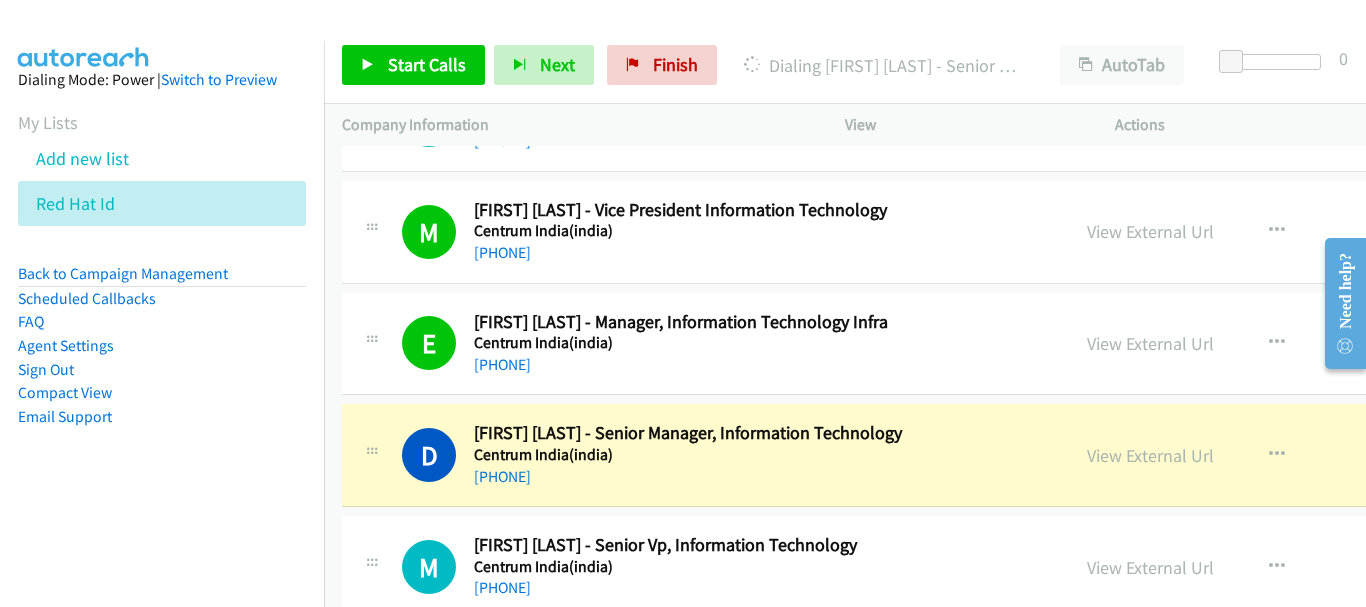 scroll, scrollTop: 3600, scrollLeft: 0, axis: vertical 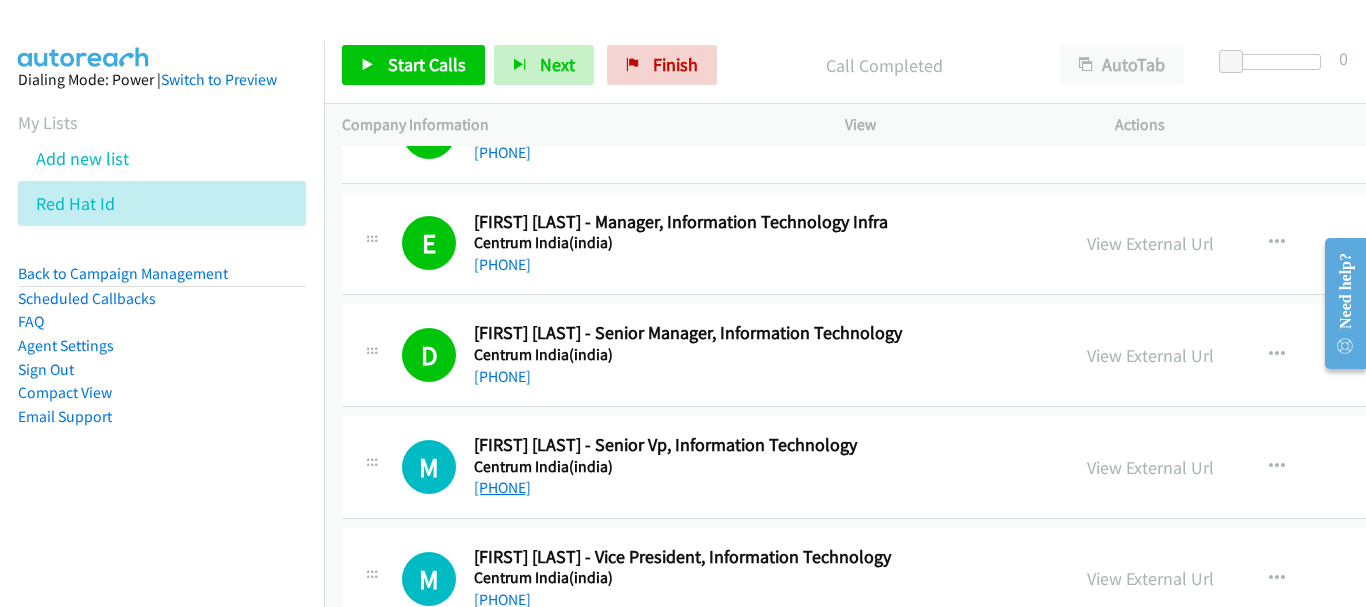 click on "[PHONE]" at bounding box center (502, 487) 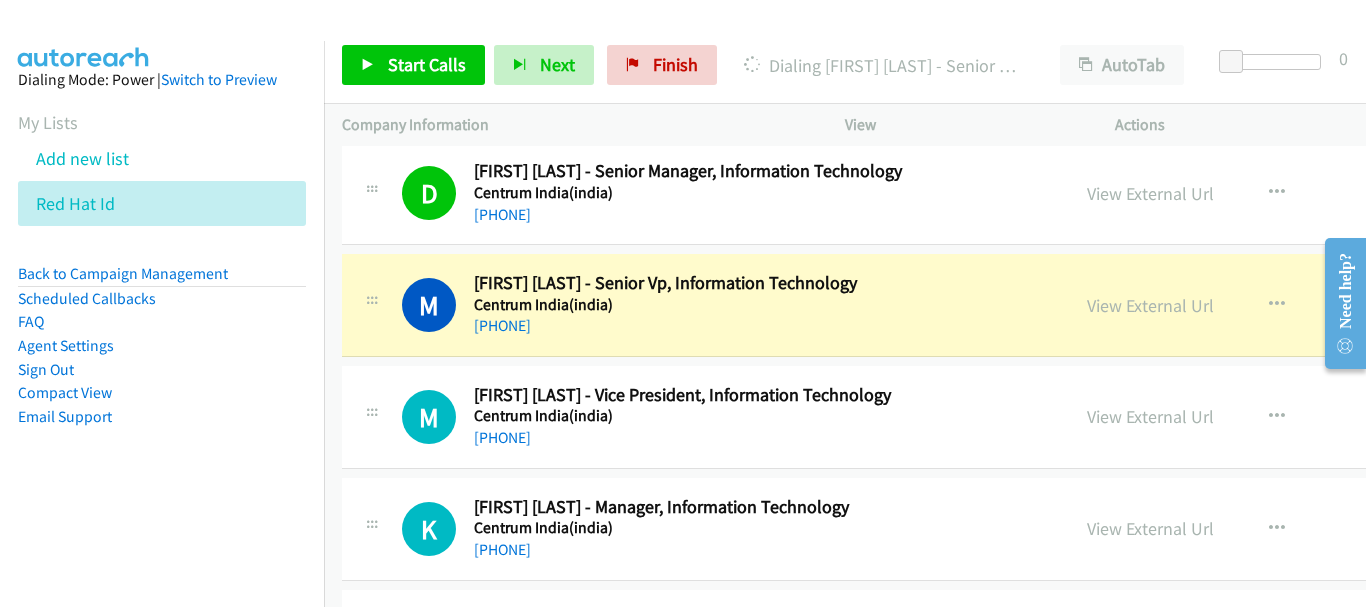 scroll, scrollTop: 3800, scrollLeft: 0, axis: vertical 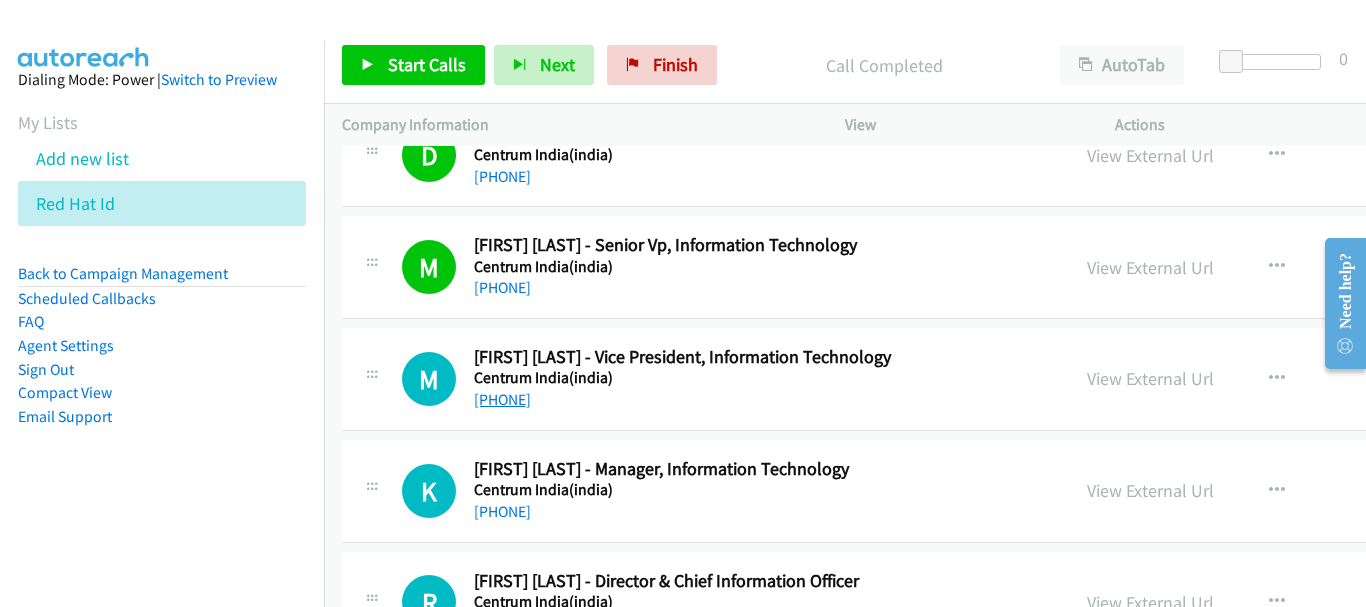 click on "[PHONE]" at bounding box center (502, 399) 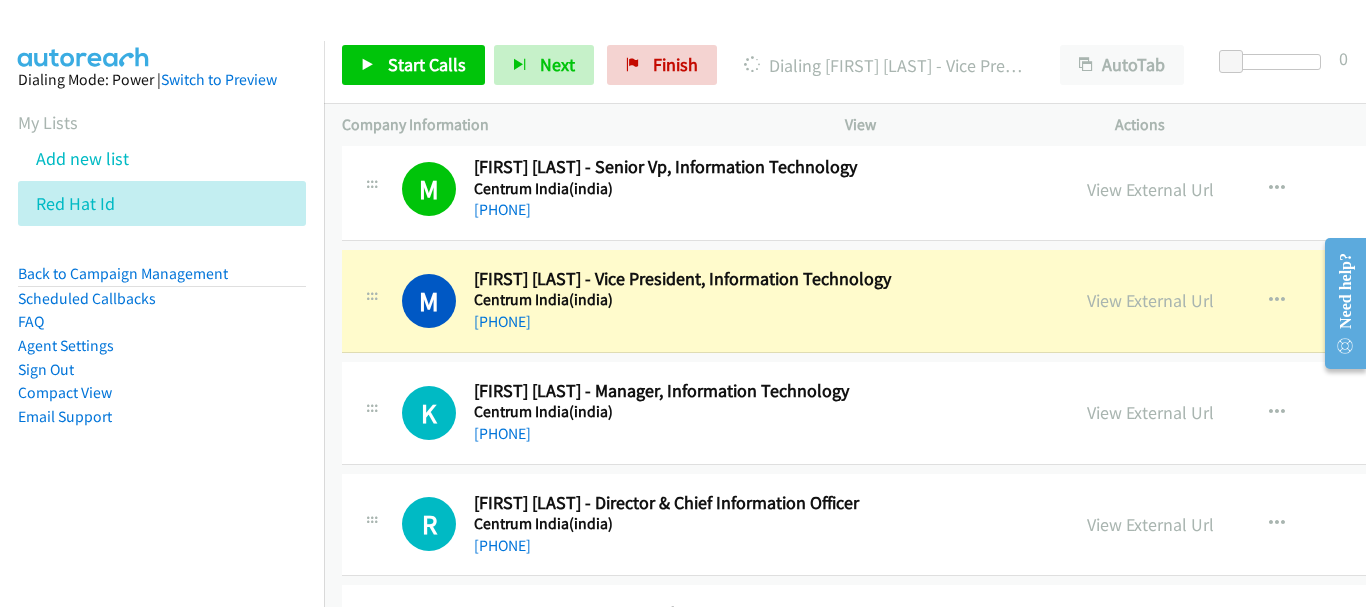 scroll, scrollTop: 3900, scrollLeft: 0, axis: vertical 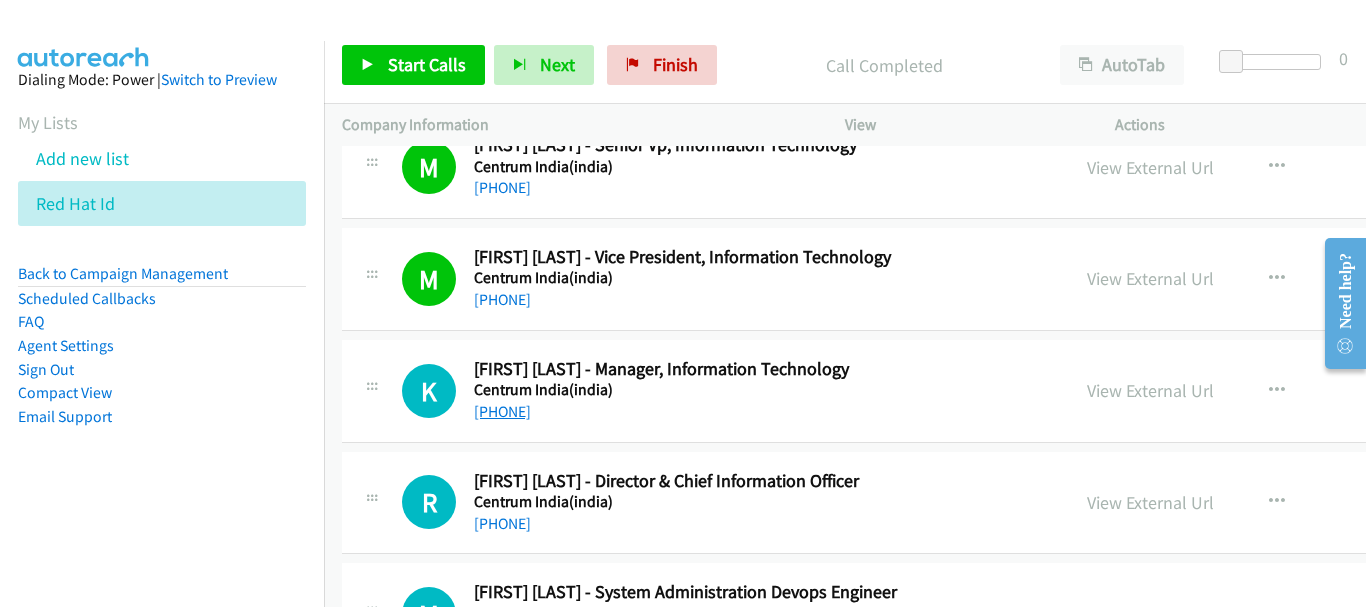 click on "[PHONE]" at bounding box center [502, 411] 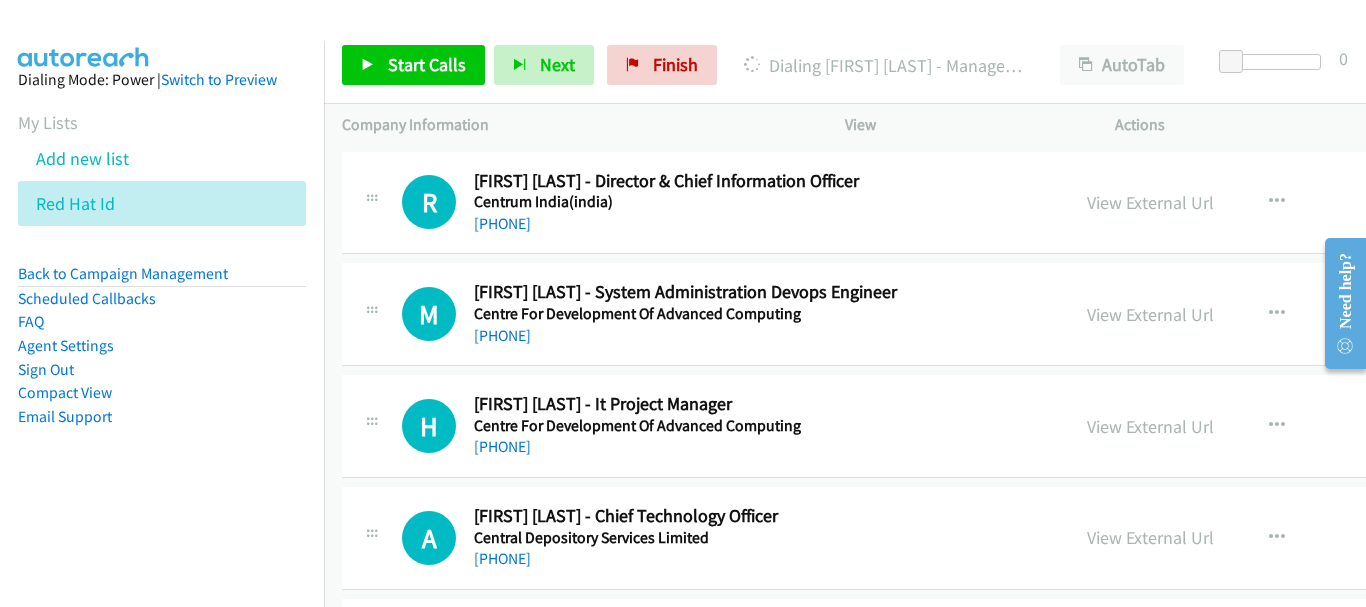 scroll, scrollTop: 4100, scrollLeft: 0, axis: vertical 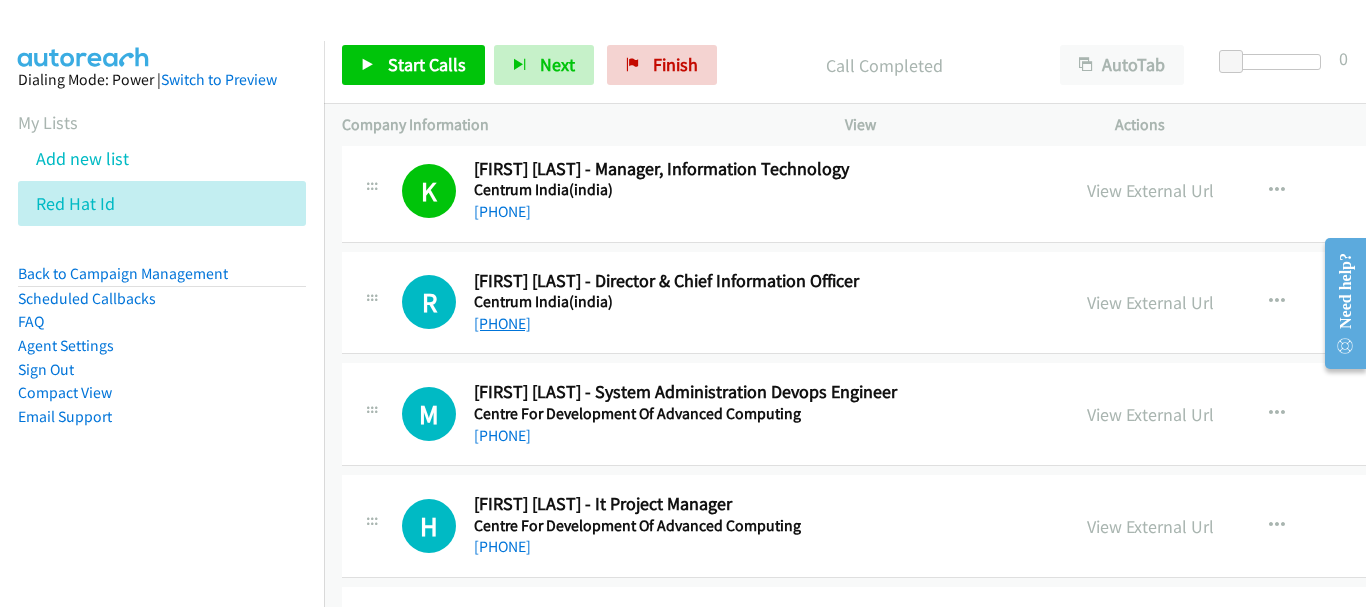 click on "[PHONE]" at bounding box center [502, 323] 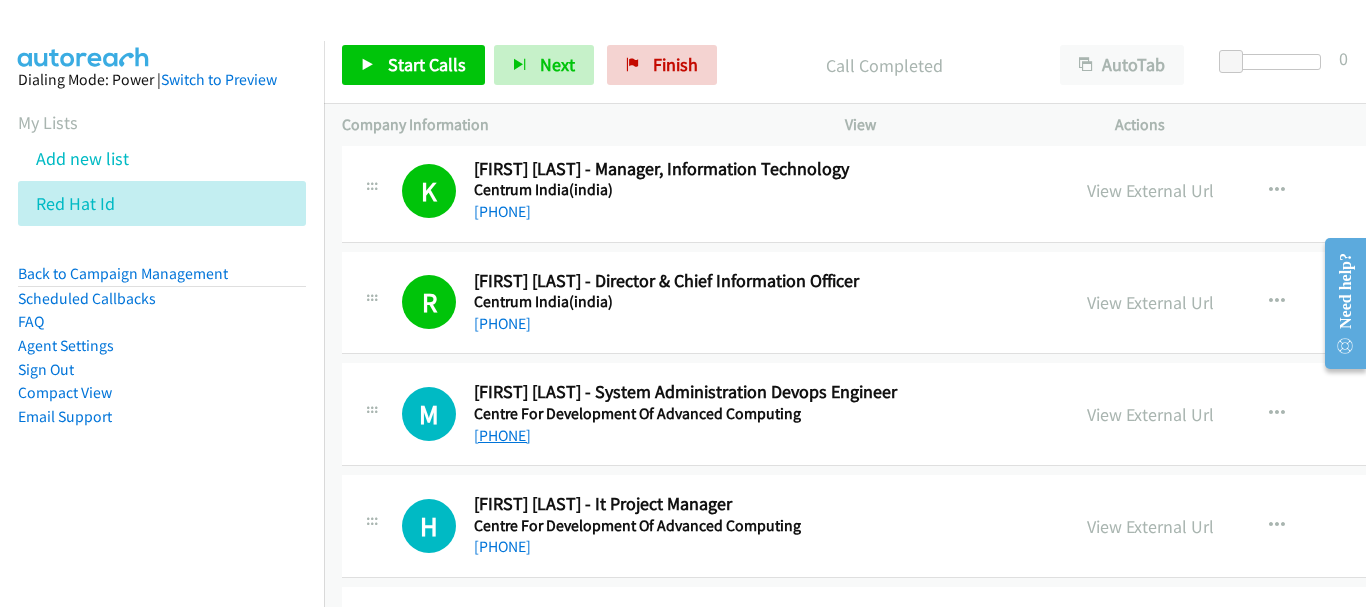 click on "[PHONE]" at bounding box center (502, 435) 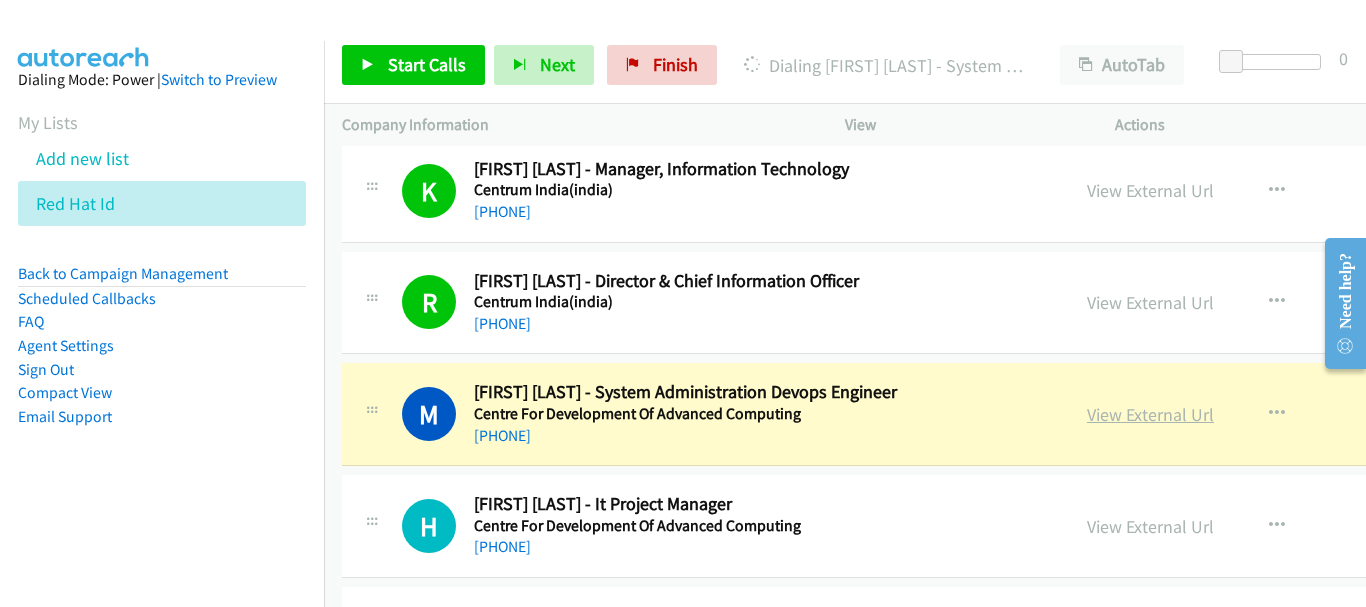 click on "View External Url" at bounding box center [1150, 414] 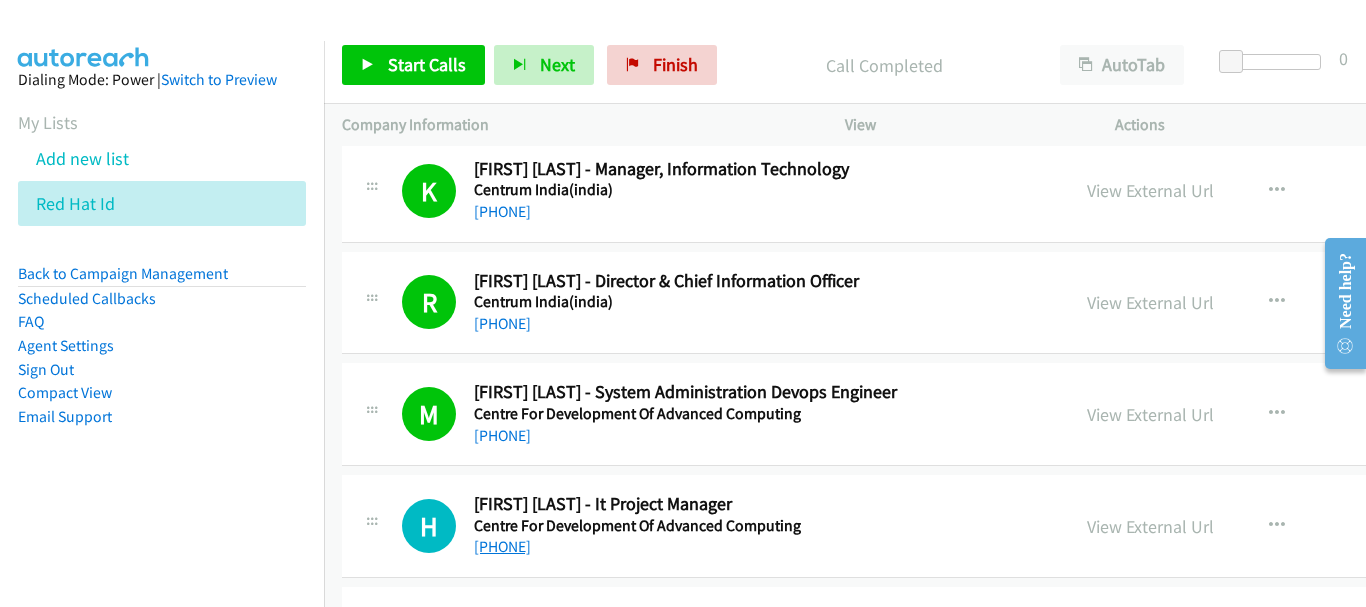click on "[PHONE]" at bounding box center (502, 546) 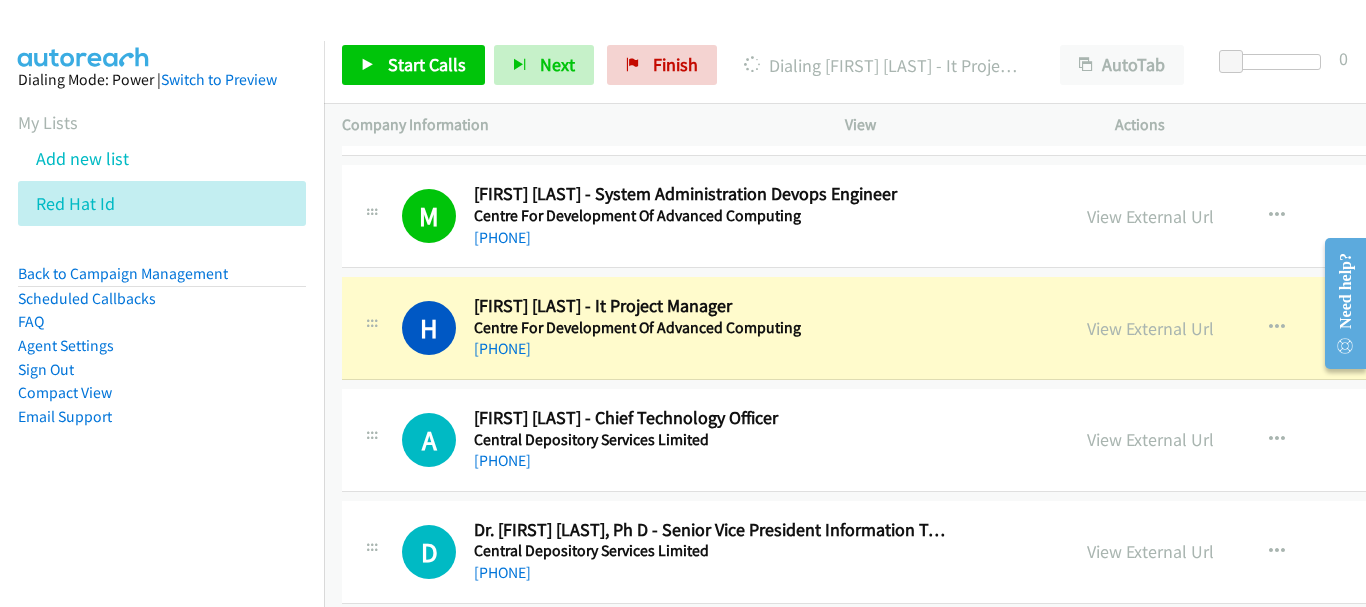 scroll, scrollTop: 4300, scrollLeft: 0, axis: vertical 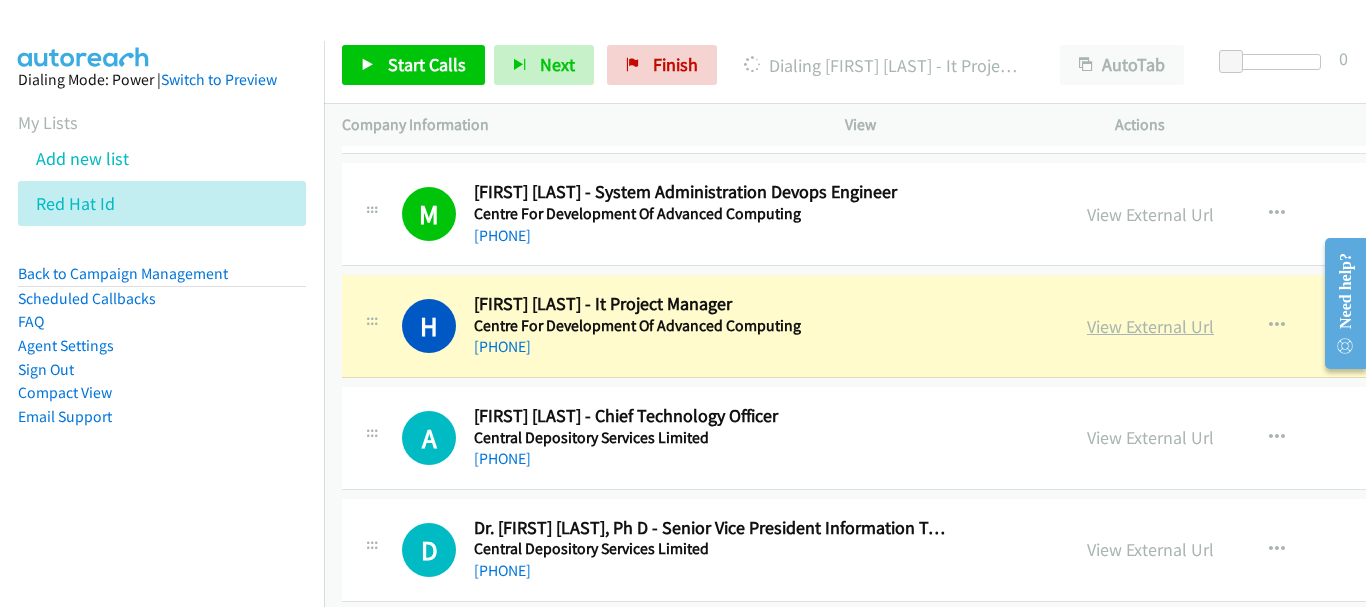 click on "View External Url" at bounding box center (1150, 326) 